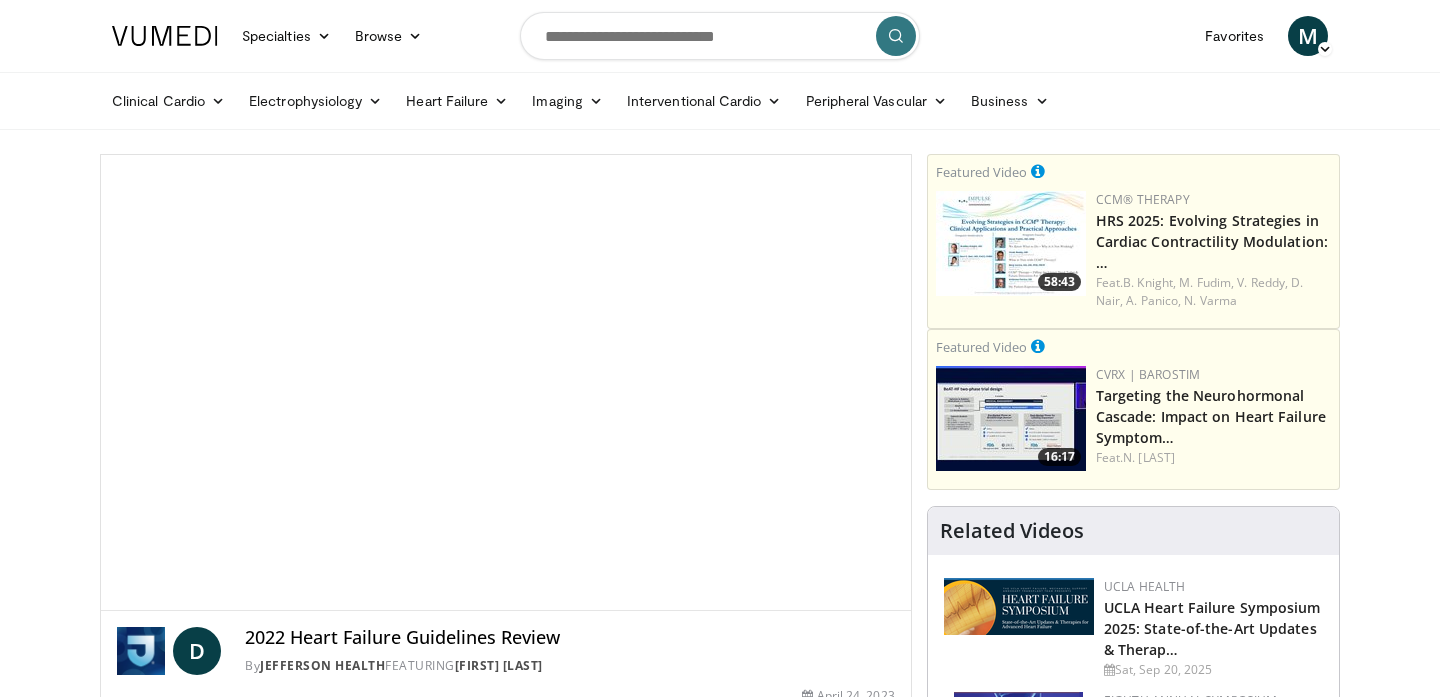 scroll, scrollTop: 0, scrollLeft: 0, axis: both 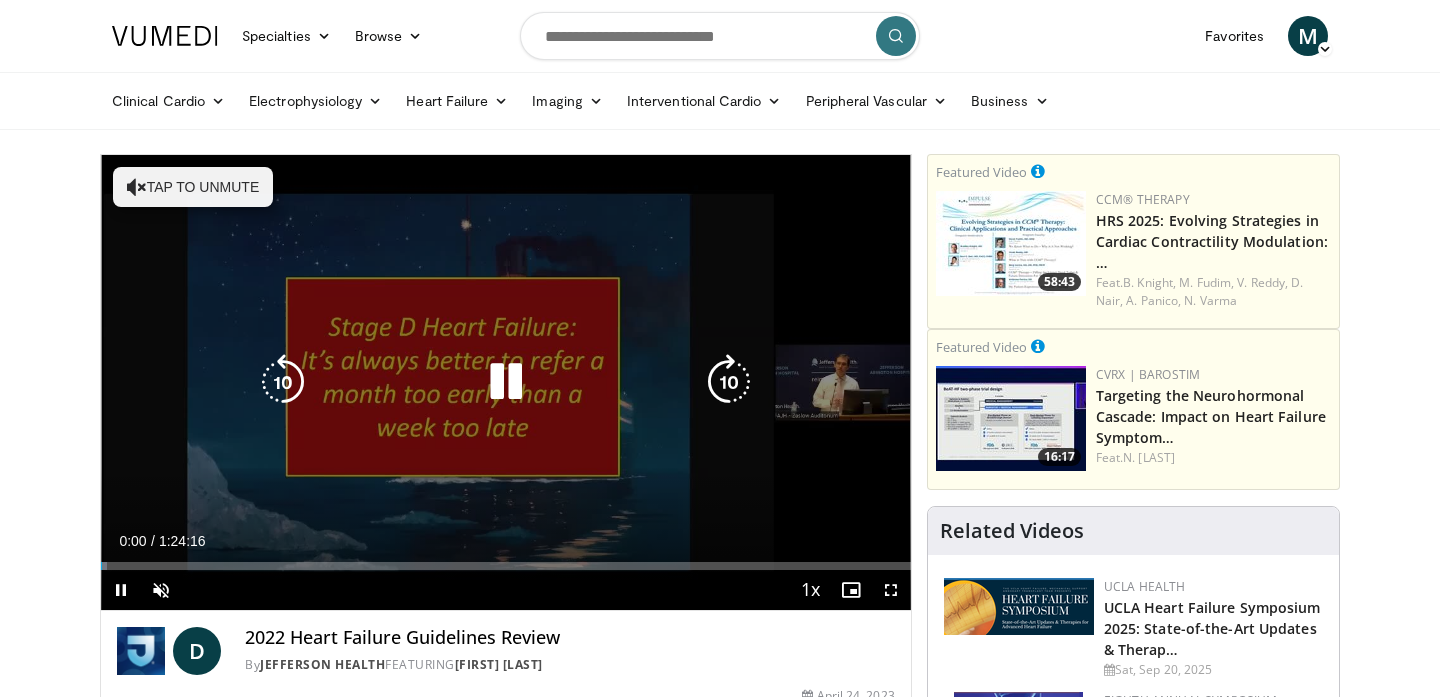click at bounding box center (506, 382) 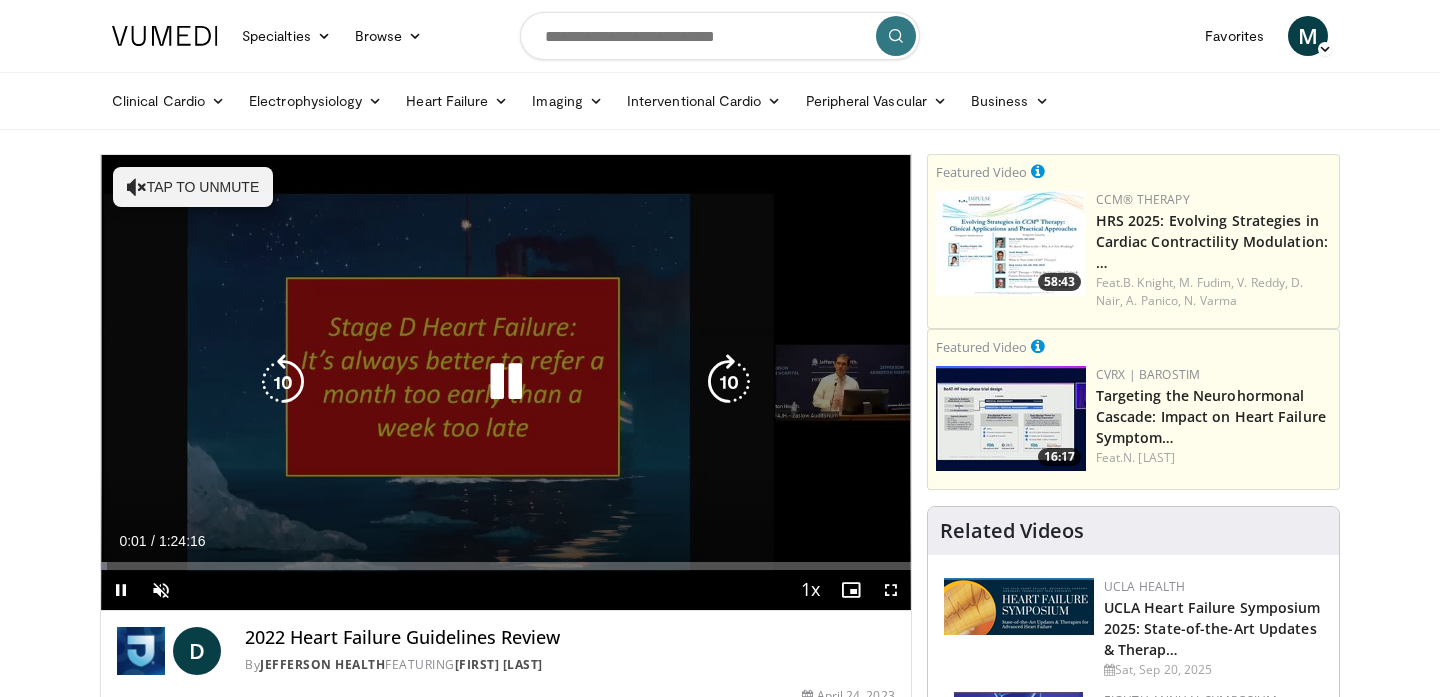 click at bounding box center (506, 382) 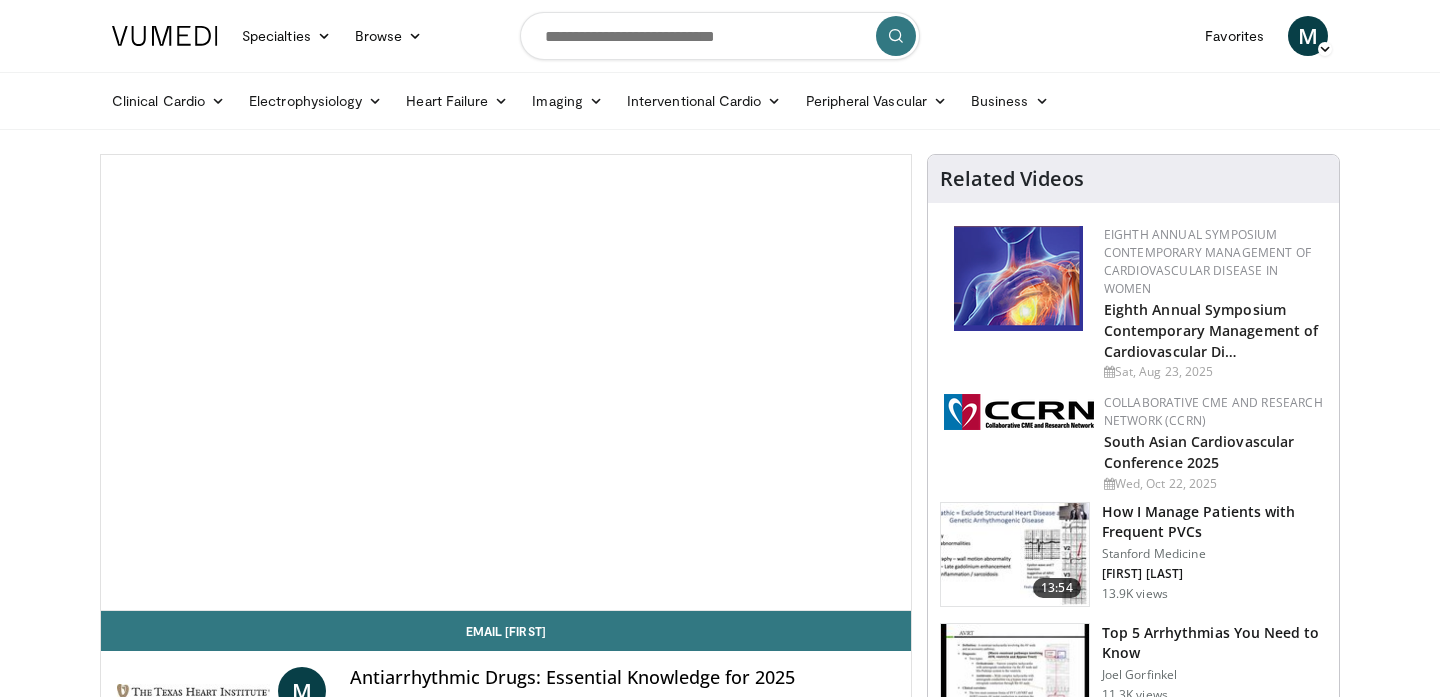 scroll, scrollTop: 0, scrollLeft: 0, axis: both 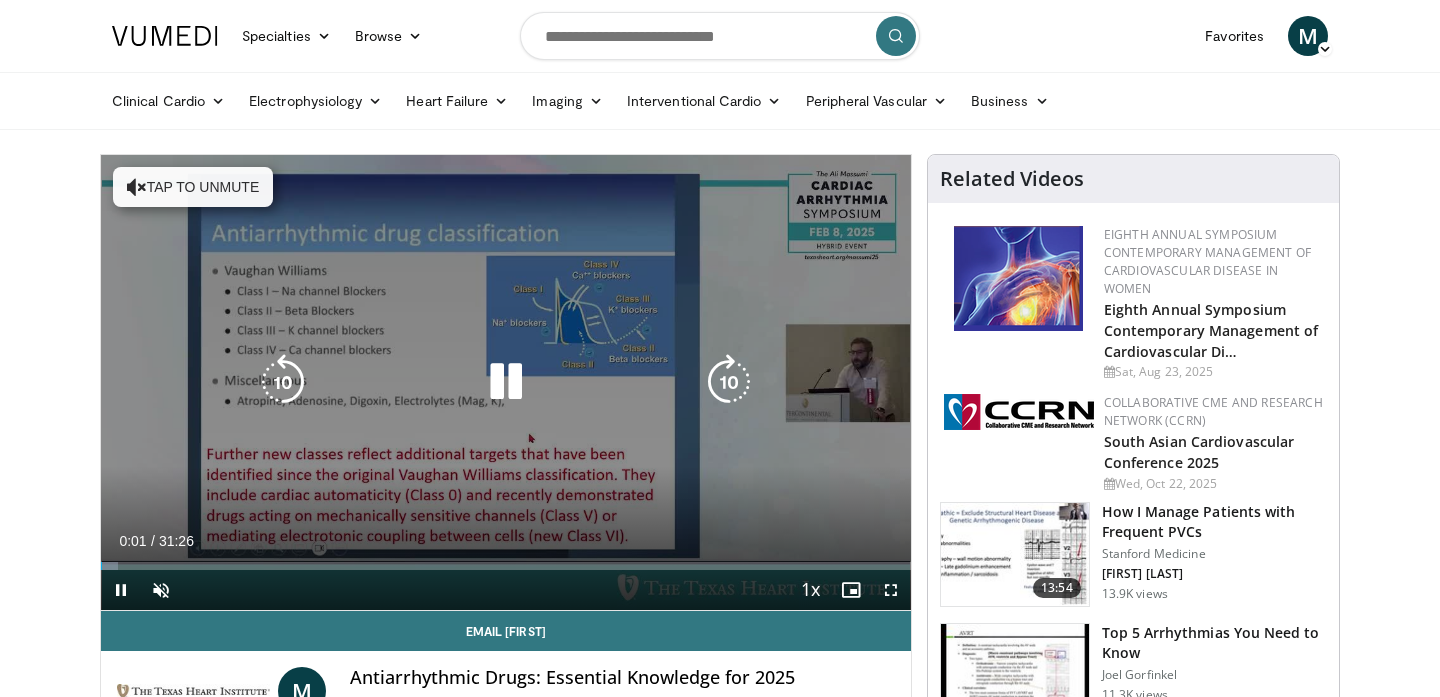 click at bounding box center (506, 382) 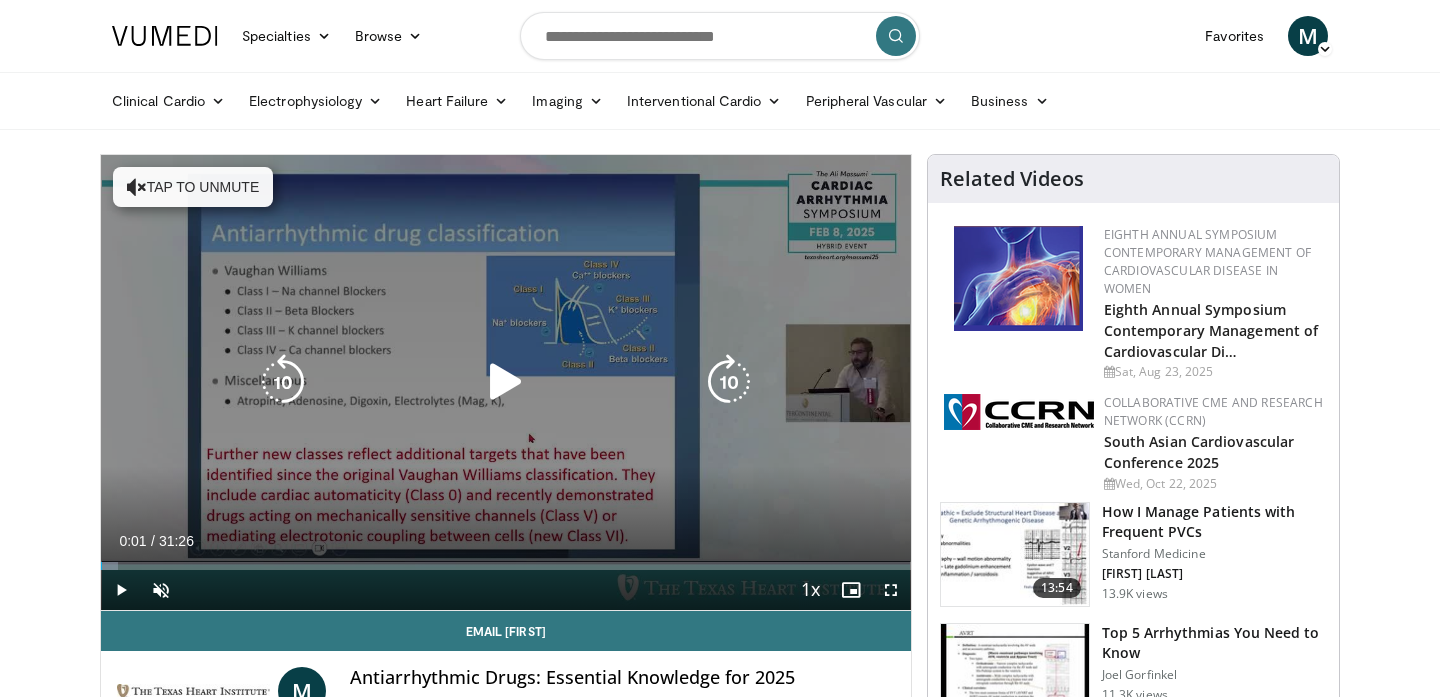 click at bounding box center (506, 382) 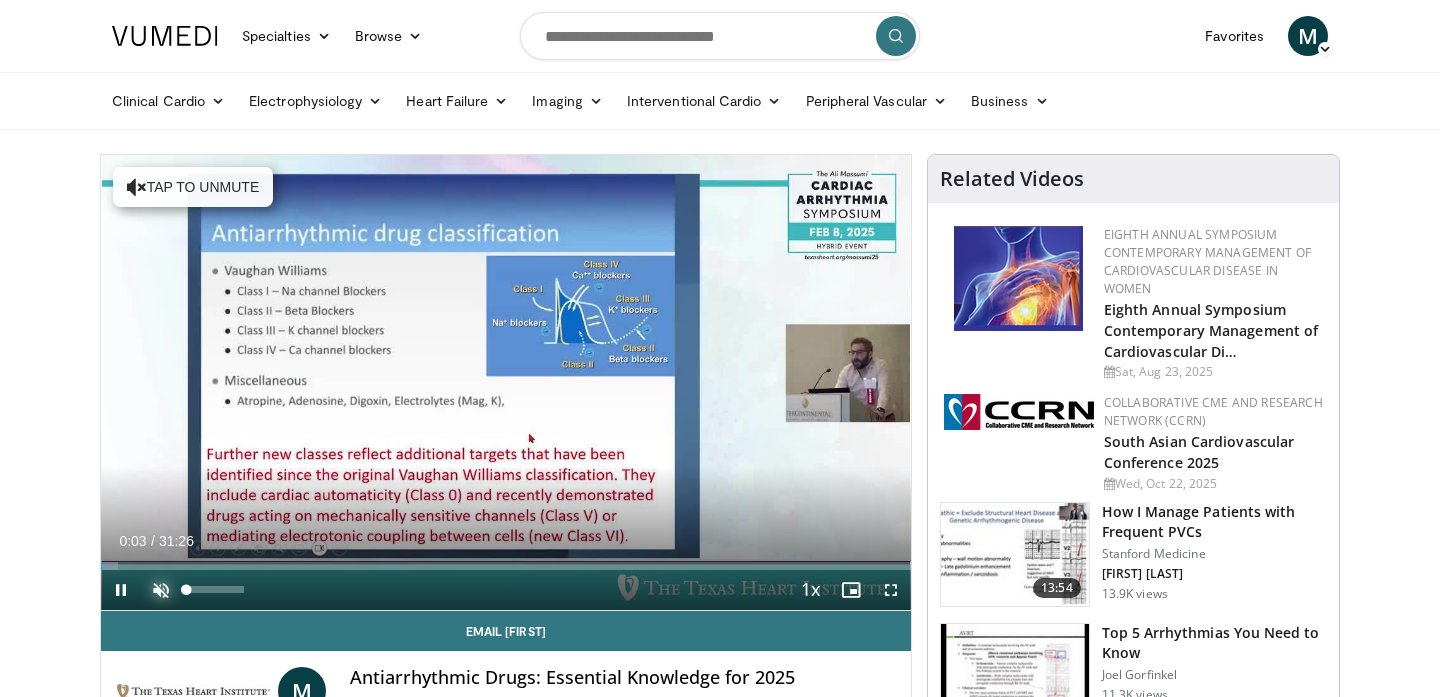 click at bounding box center (161, 590) 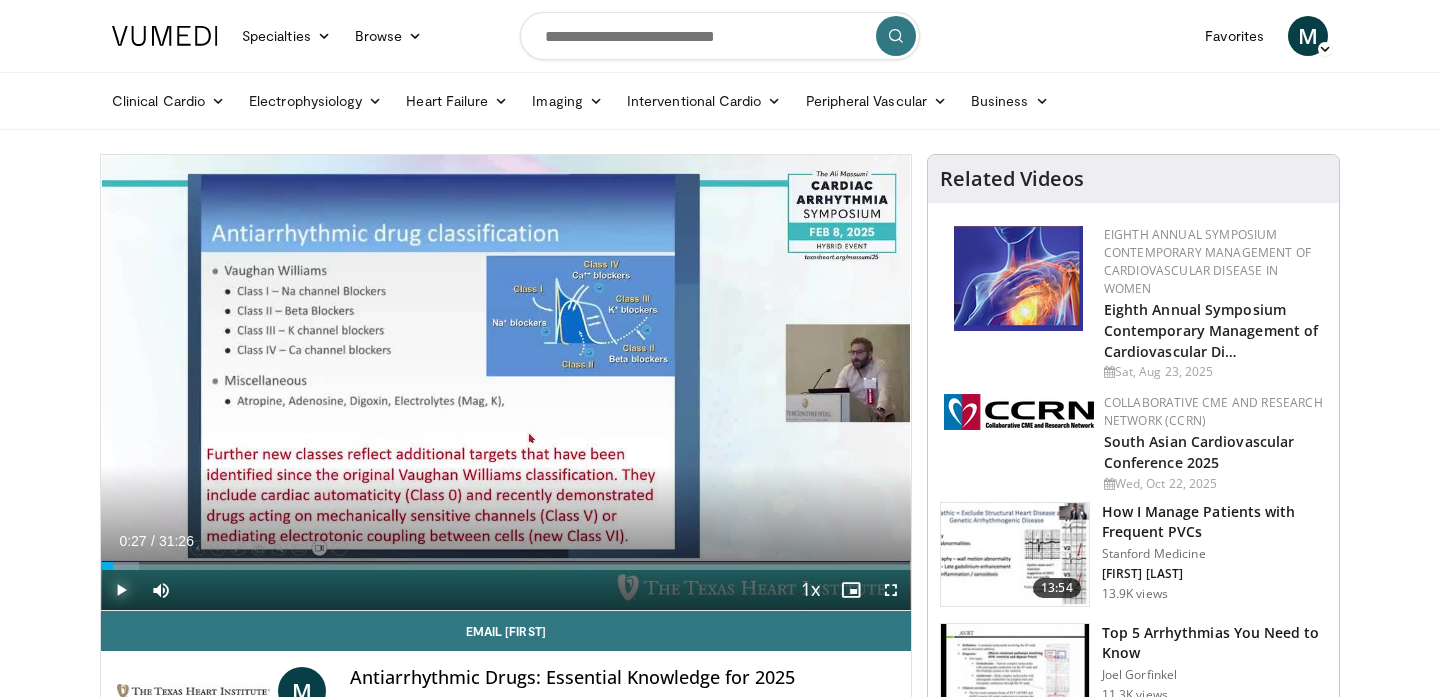click at bounding box center (121, 590) 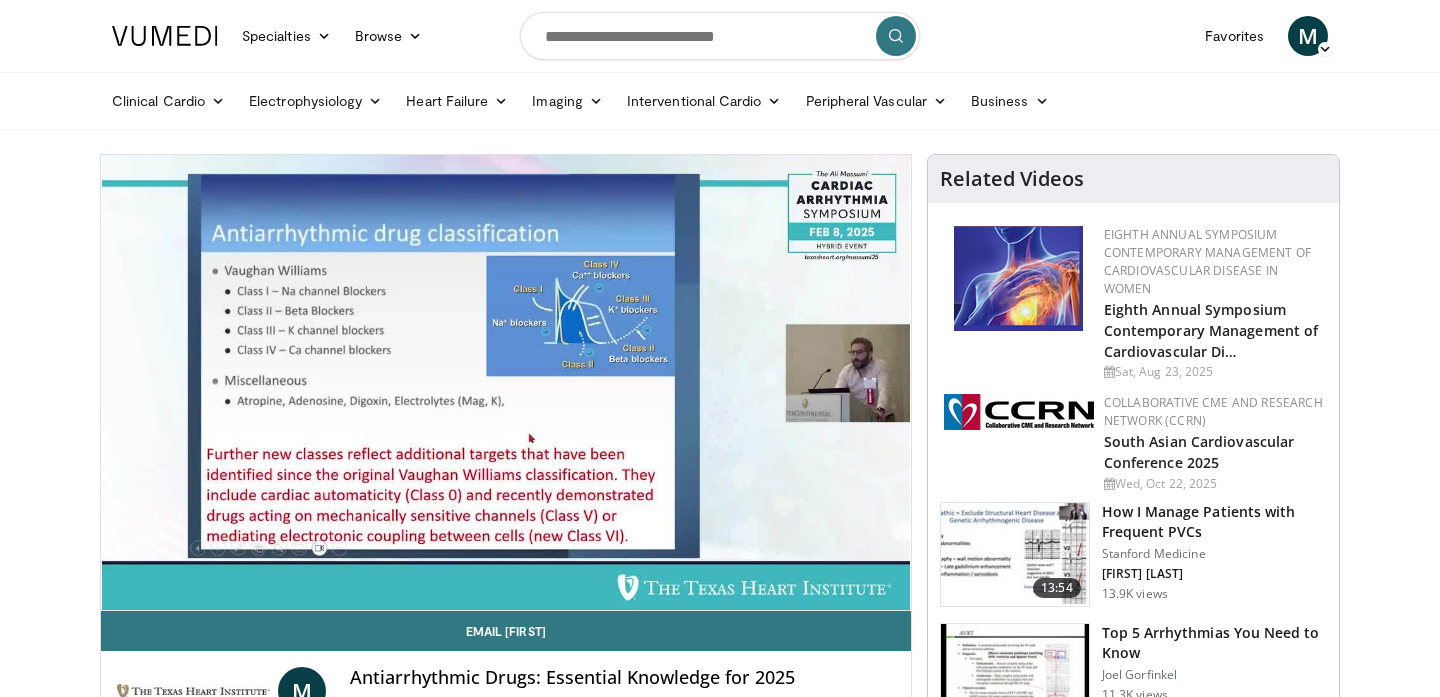 click on "Specialties
Adult & Family Medicine
Allergy, Asthma, Immunology
Anesthesiology
Cardiology
Dental
Dermatology
Endocrinology
Gastroenterology & Hepatology
General Surgery
Hematology & Oncology
Infectious Disease
Nephrology
Neurology
Neurosurgery
Obstetrics & Gynecology
Ophthalmology
Oral Maxillofacial
Orthopaedics
Otolaryngology
Pediatrics
Plastic Surgery
Podiatry
Psychiatry
Pulmonology
Radiation Oncology
Radiology
Rheumatology
Urology" at bounding box center (720, 1670) 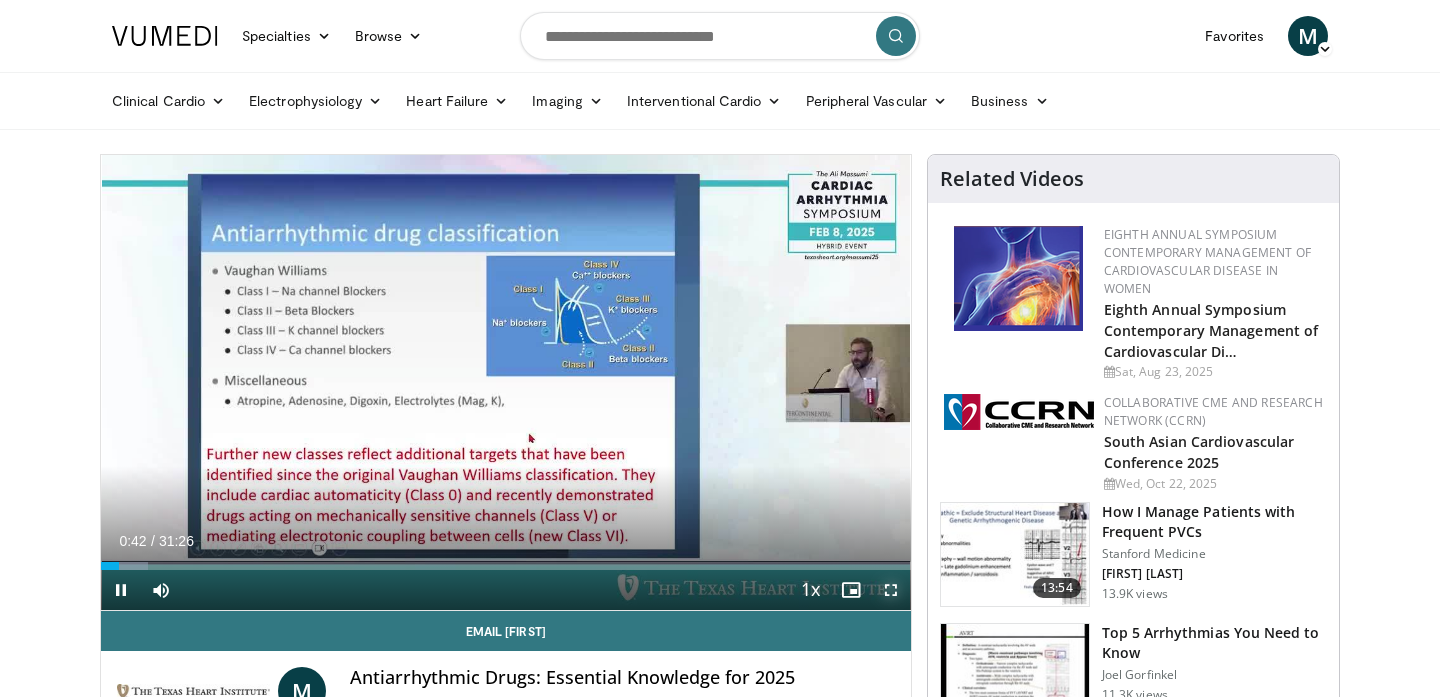 click at bounding box center [891, 590] 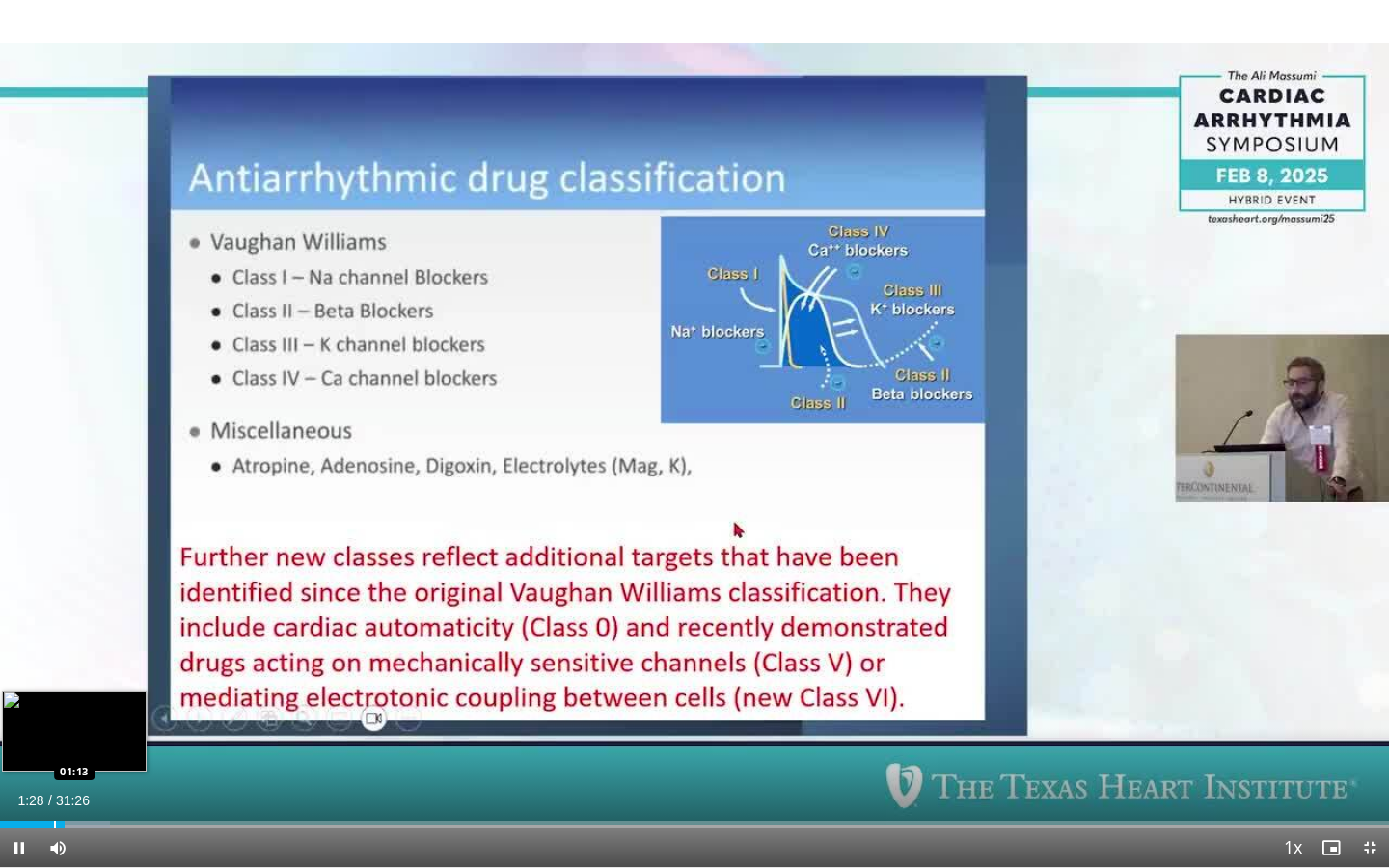 click at bounding box center [55, 825] 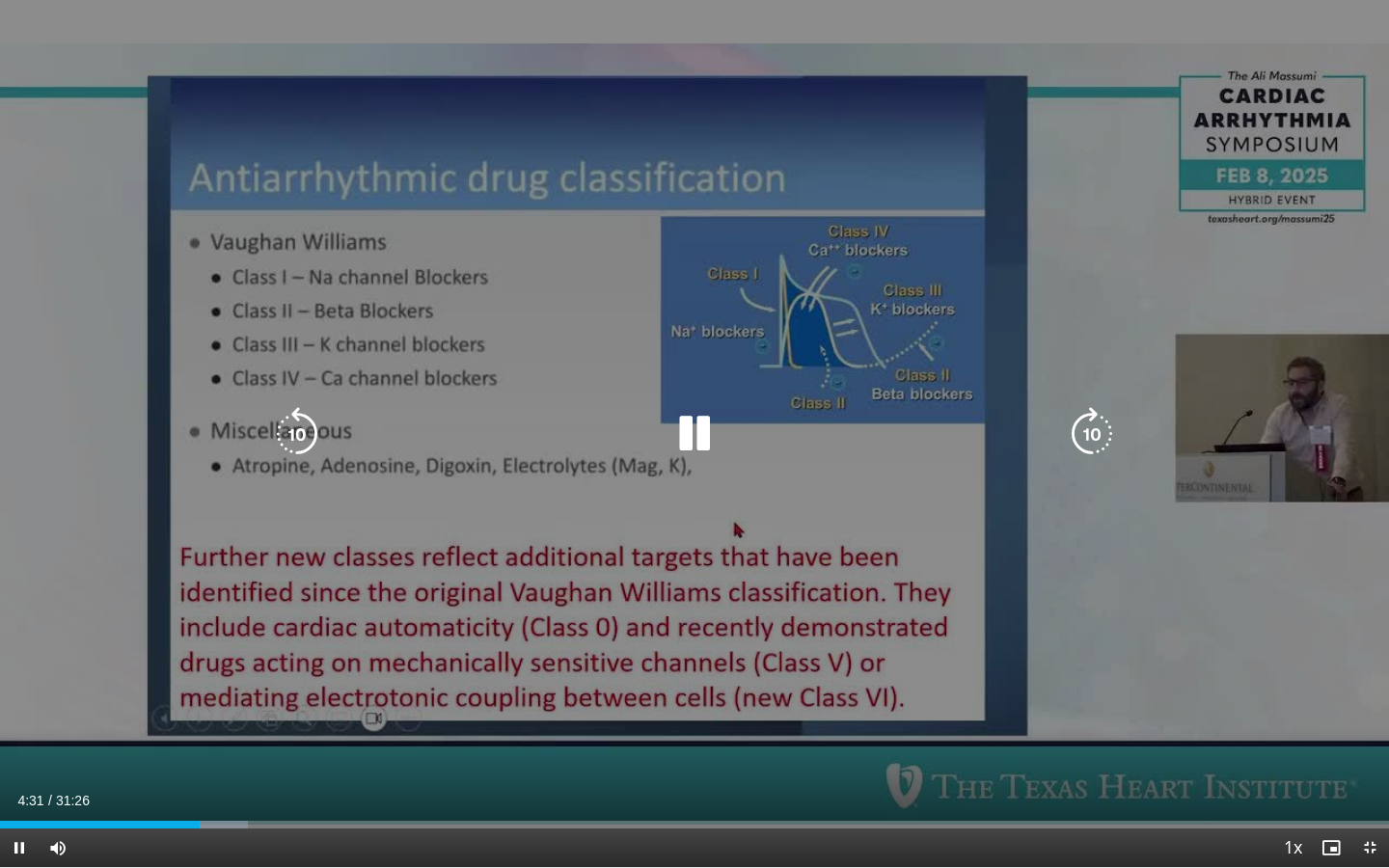 click on "10 seconds
Tap to unmute" at bounding box center [694, 433] 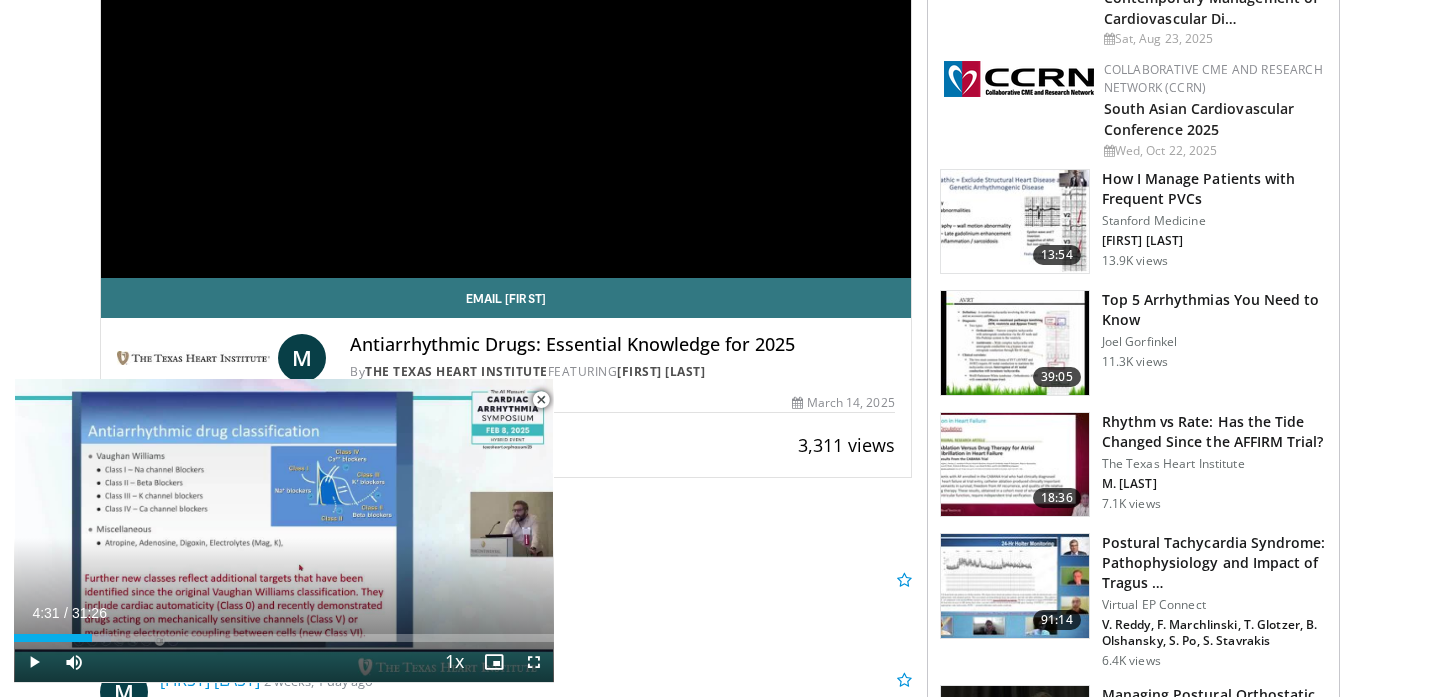 scroll, scrollTop: 0, scrollLeft: 0, axis: both 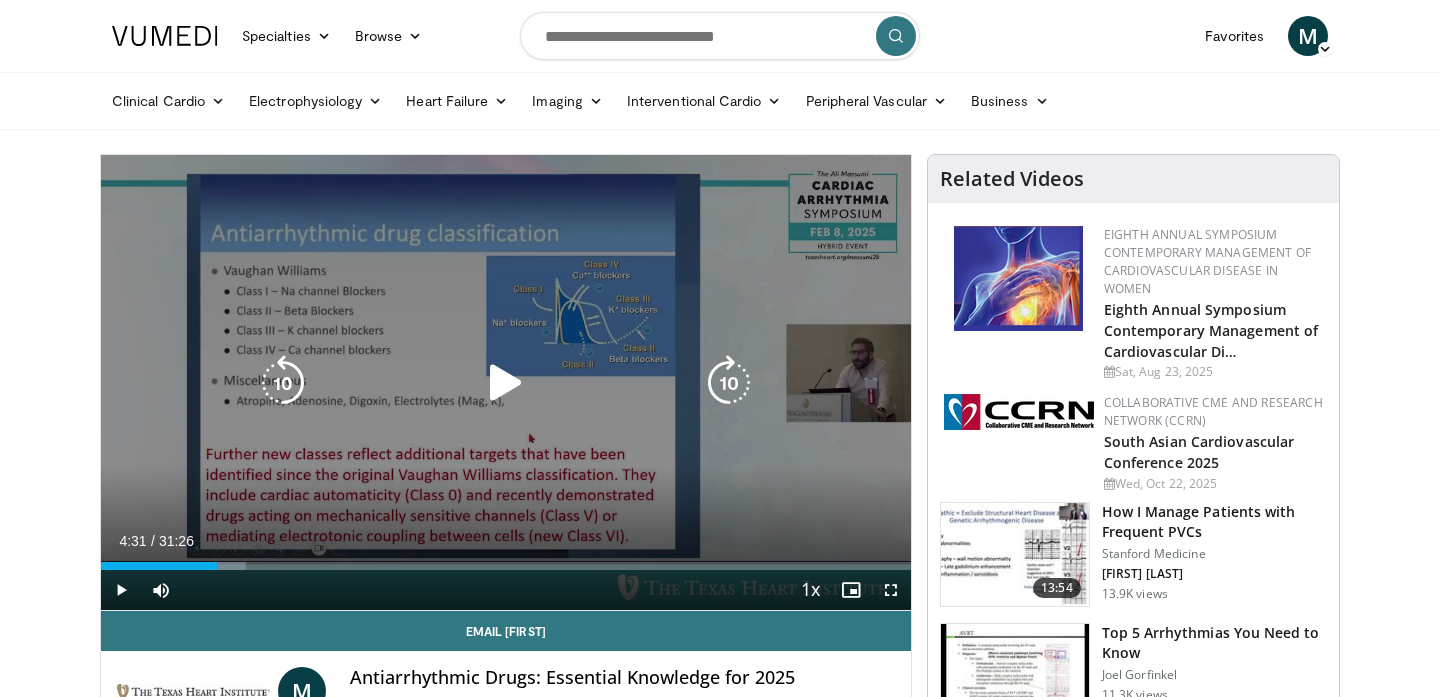 click on "10 seconds
Tap to unmute" at bounding box center [506, 382] 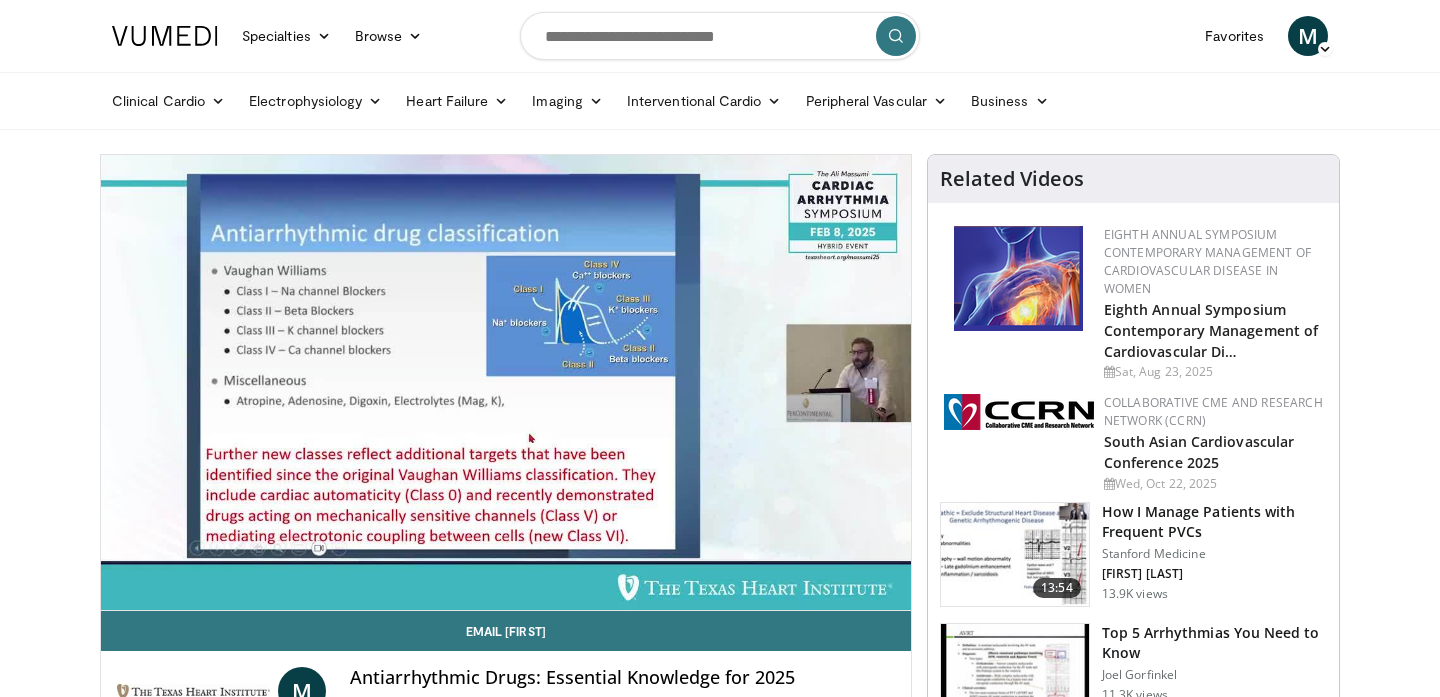 click on "Specialties
Adult & Family Medicine
Allergy, Asthma, Immunology
Anesthesiology
Cardiology
Dental
Dermatology
Endocrinology
Gastroenterology & Hepatology
General Surgery
Hematology & Oncology
Infectious Disease
Nephrology
Neurology
Neurosurgery
Obstetrics & Gynecology
Ophthalmology
Oral Maxillofacial
Orthopaedics
Otolaryngology
Pediatrics
Plastic Surgery
Podiatry
Psychiatry
Pulmonology
Radiation Oncology
Radiology
Rheumatology
Urology" at bounding box center [720, 1670] 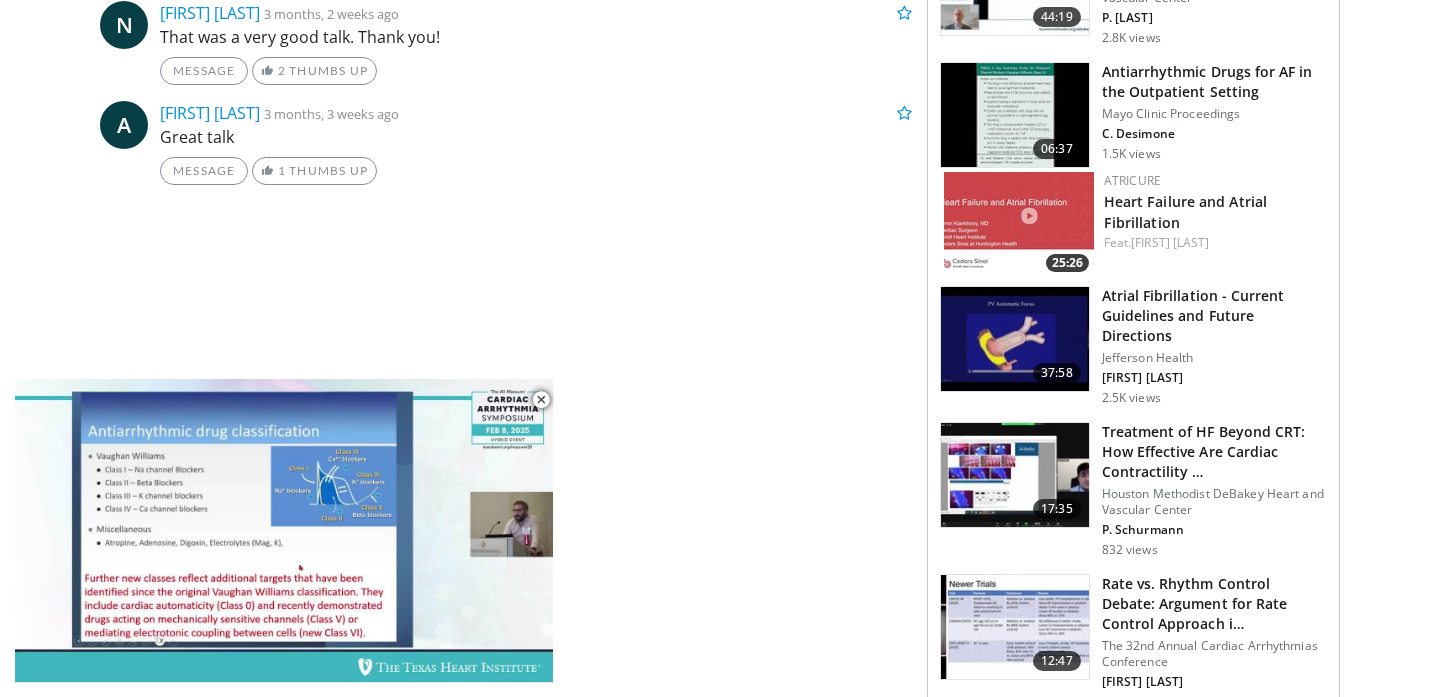 scroll, scrollTop: 0, scrollLeft: 0, axis: both 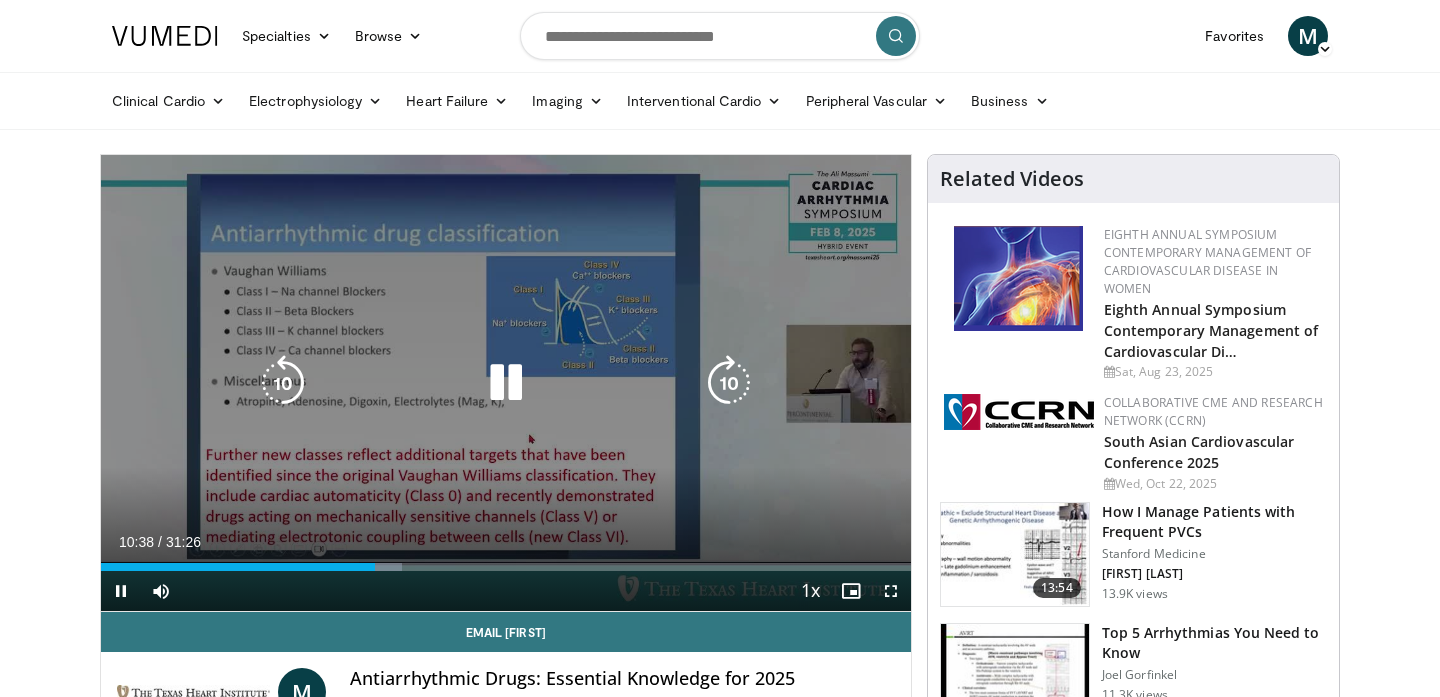 click at bounding box center [506, 383] 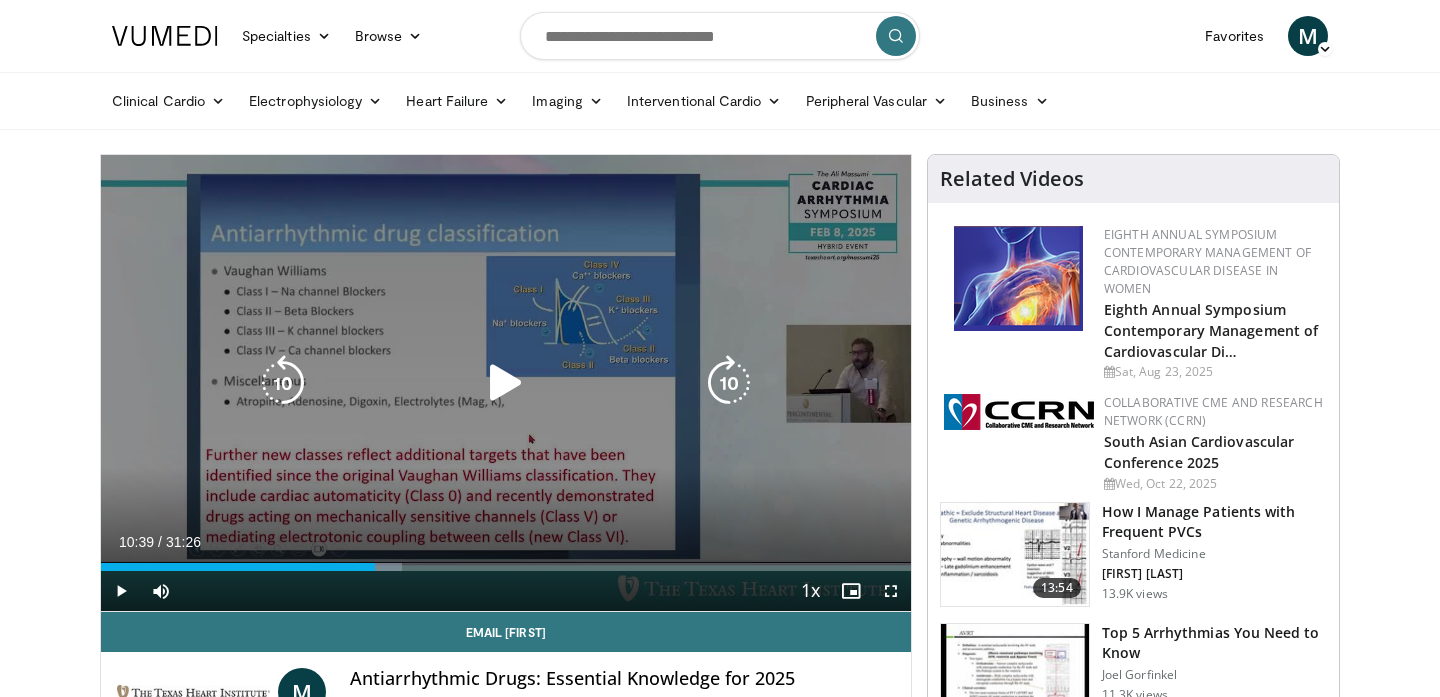 click on "10 seconds
Tap to unmute" at bounding box center [506, 383] 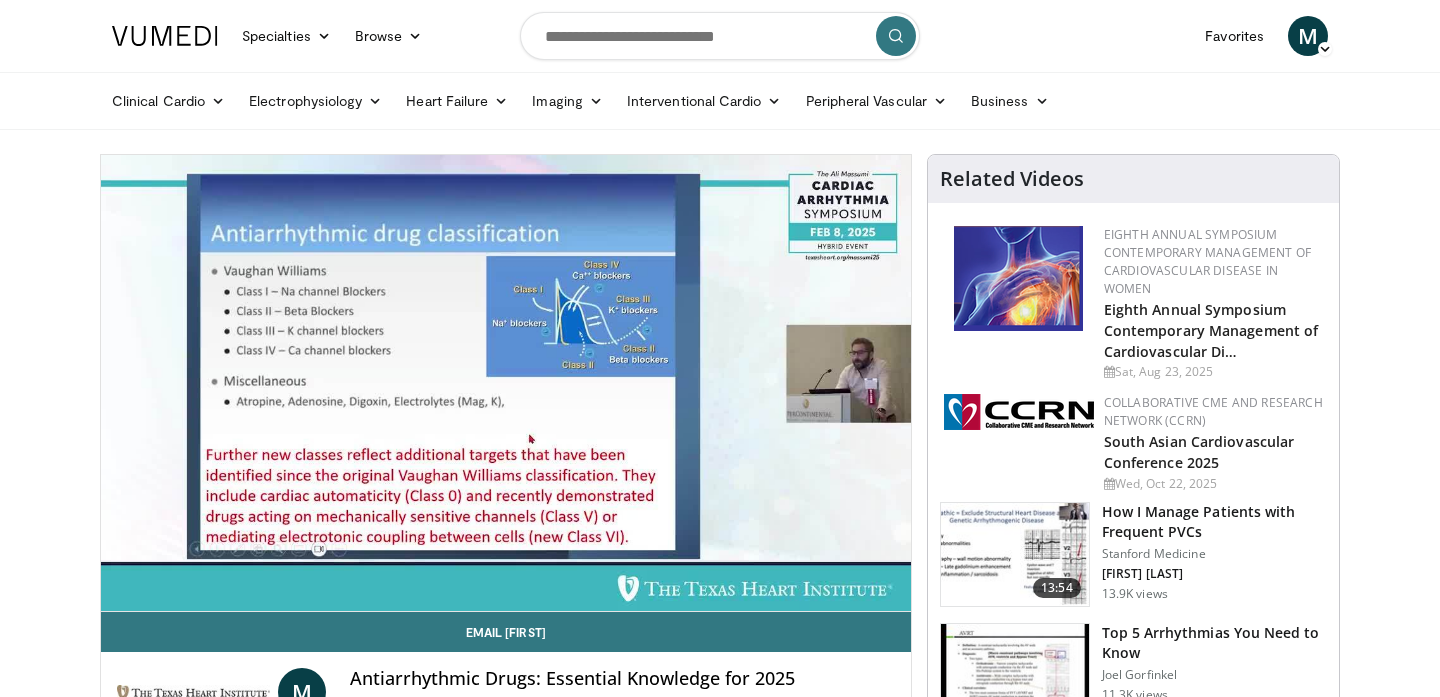 click on "Specialties
Adult & Family Medicine
Allergy, Asthma, Immunology
Anesthesiology
Cardiology
Dental
Dermatology
Endocrinology
Gastroenterology & Hepatology
General Surgery
Hematology & Oncology
Infectious Disease
Nephrology
Neurology
Neurosurgery
Obstetrics & Gynecology
Ophthalmology
Oral Maxillofacial
Orthopaedics
Otolaryngology
Pediatrics
Plastic Surgery
Podiatry
Psychiatry
Pulmonology
Radiation Oncology
Radiology
Rheumatology
Urology" at bounding box center (720, 1670) 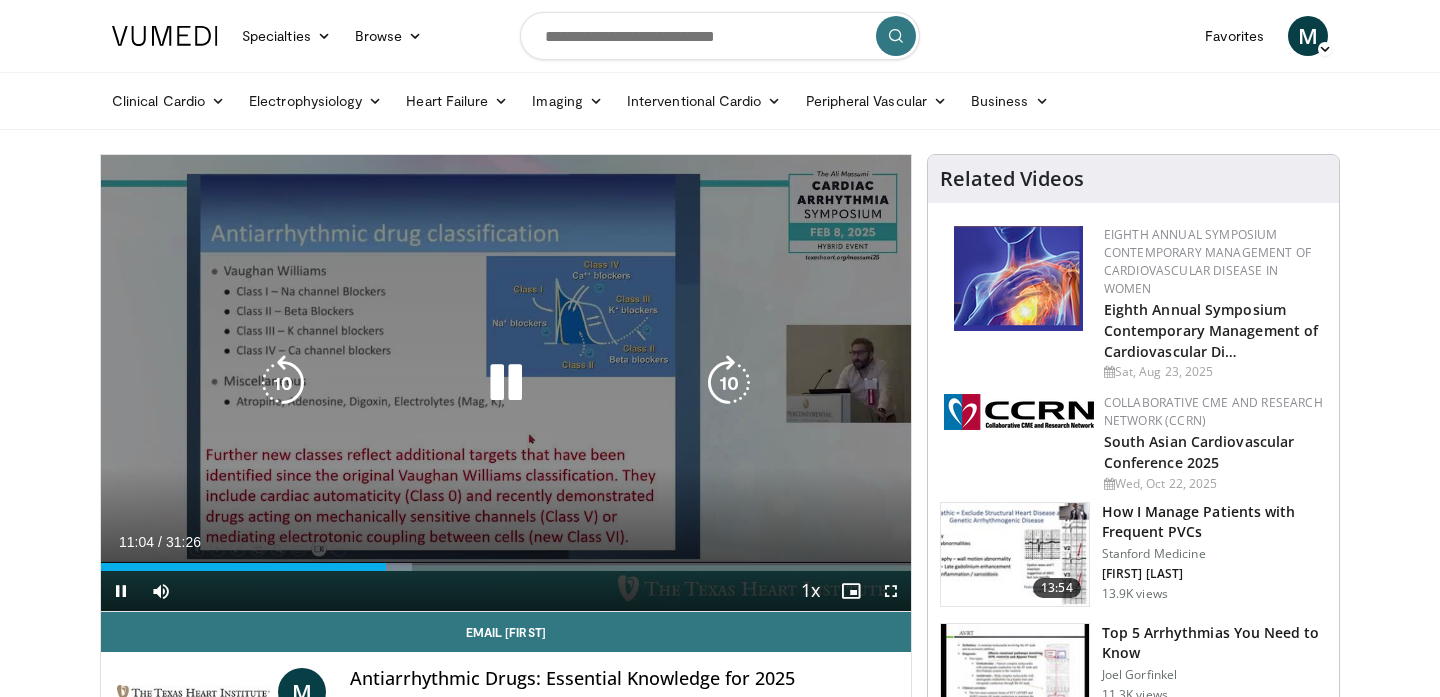 click at bounding box center (283, 383) 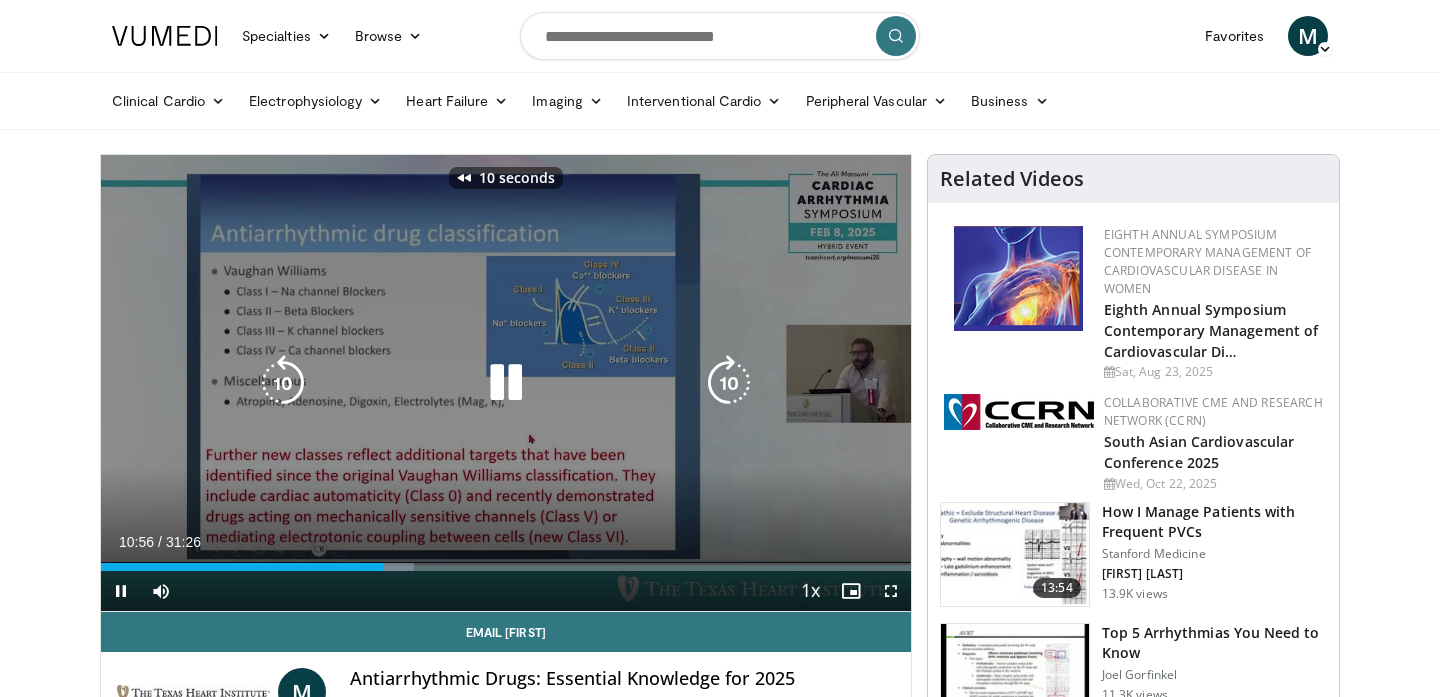 click at bounding box center (506, 383) 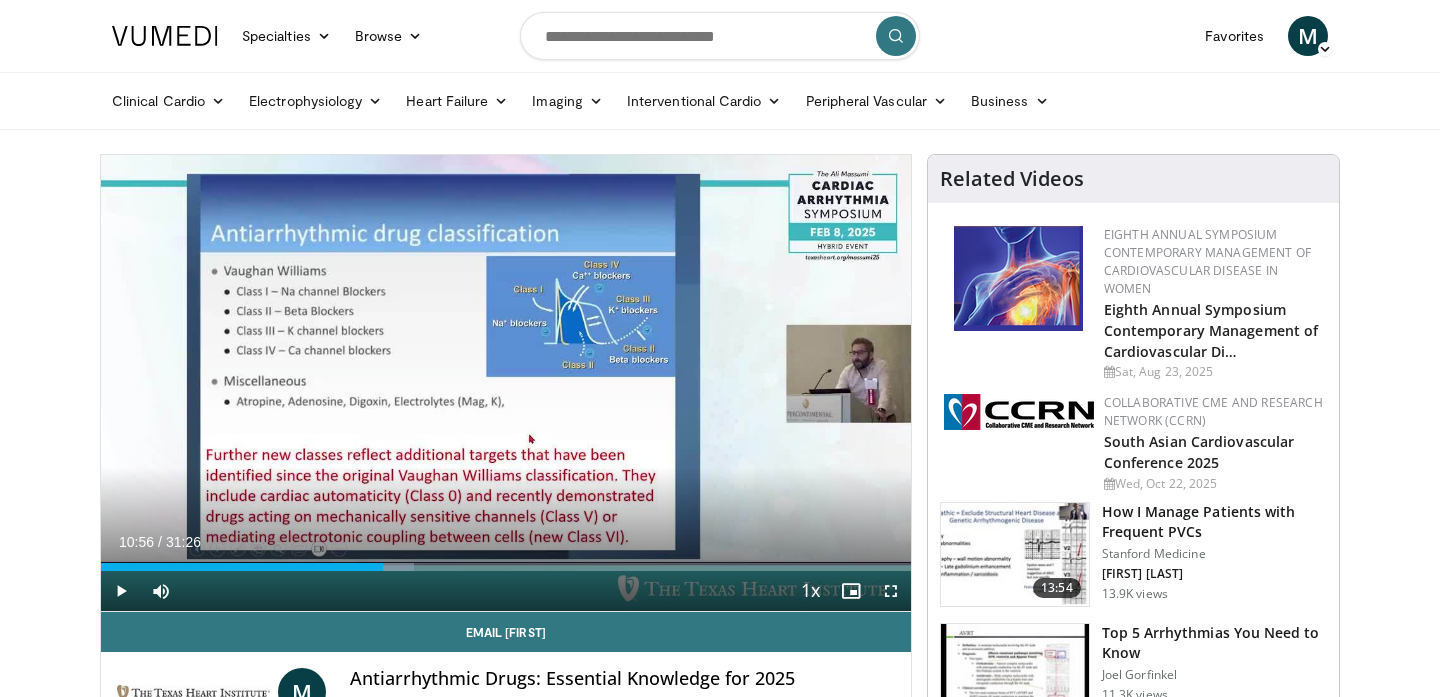 type 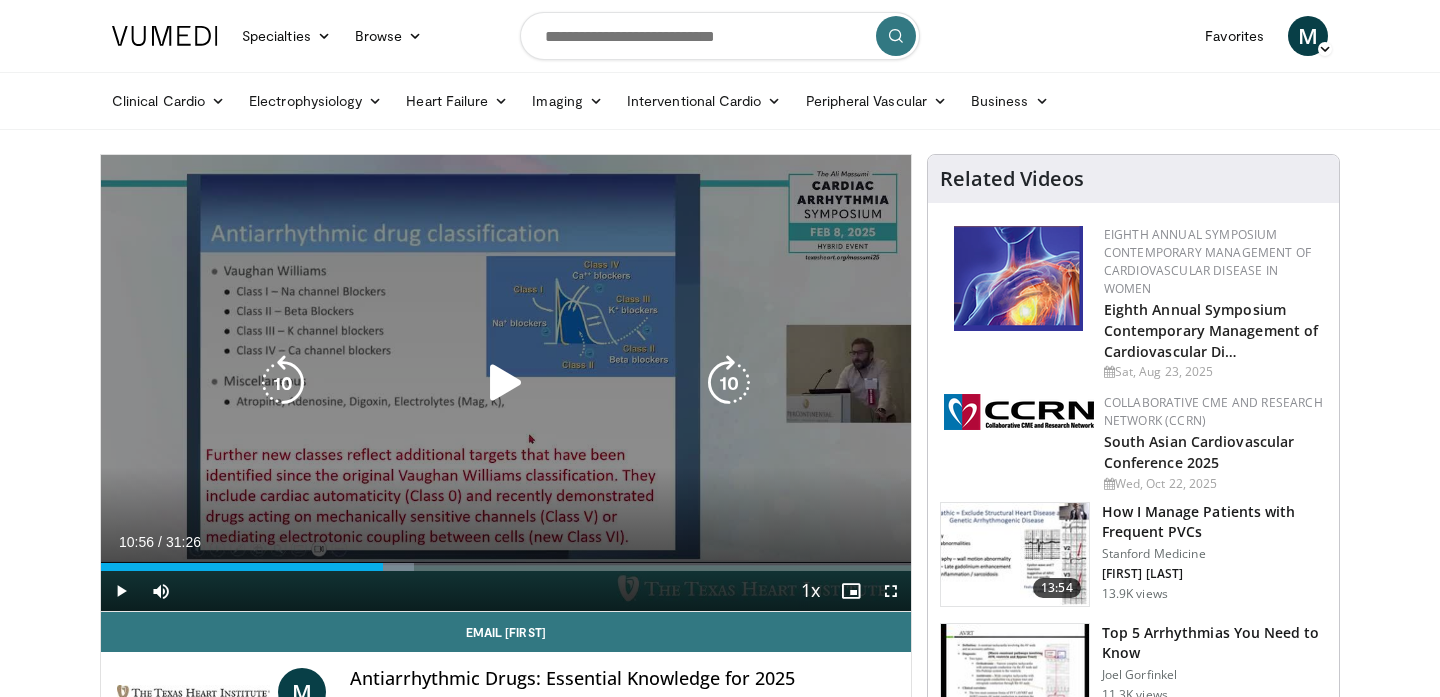 click at bounding box center [506, 383] 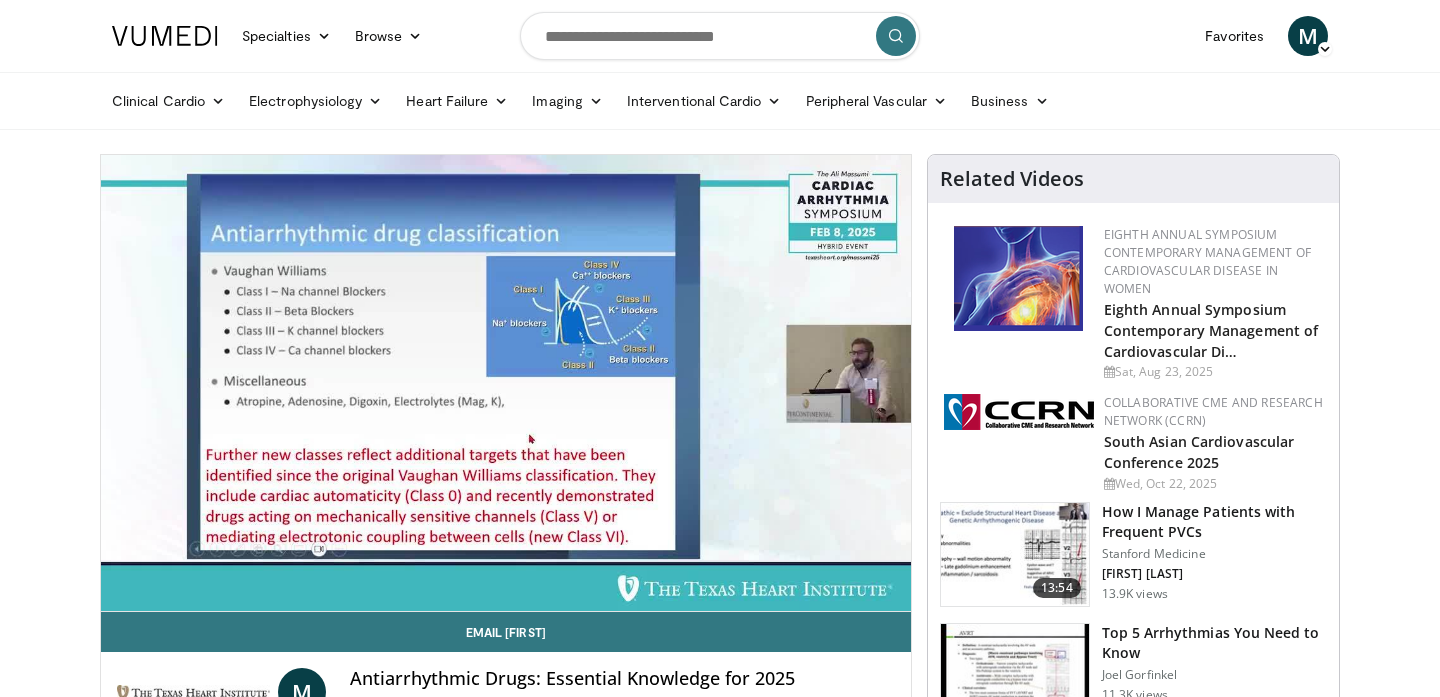 click on "Specialties
Adult & Family Medicine
Allergy, Asthma, Immunology
Anesthesiology
Cardiology
Dental
Dermatology
Endocrinology
Gastroenterology & Hepatology
General Surgery
Hematology & Oncology
Infectious Disease
Nephrology
Neurology
Neurosurgery
Obstetrics & Gynecology
Ophthalmology
Oral Maxillofacial
Orthopaedics
Otolaryngology
Pediatrics
Plastic Surgery
Podiatry
Psychiatry
Pulmonology
Radiation Oncology
Radiology
Rheumatology
Urology" at bounding box center [720, 1670] 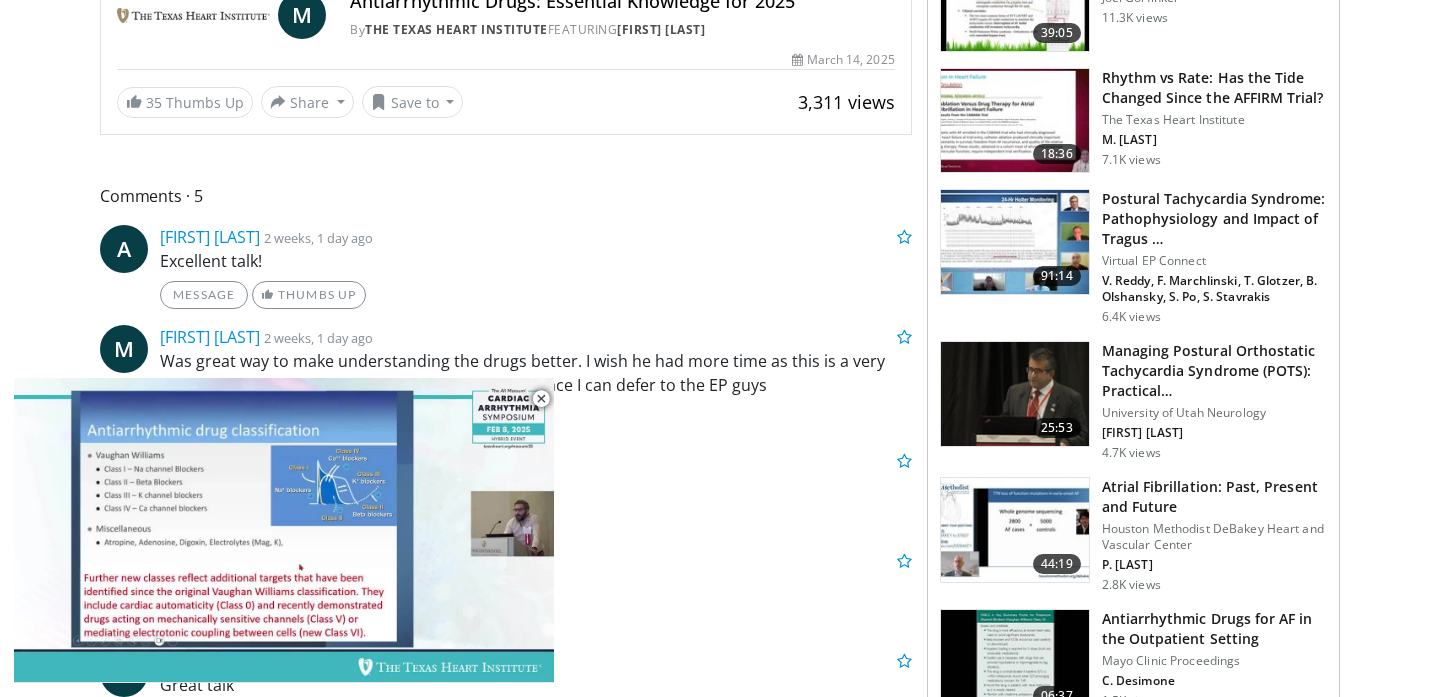 scroll, scrollTop: 0, scrollLeft: 0, axis: both 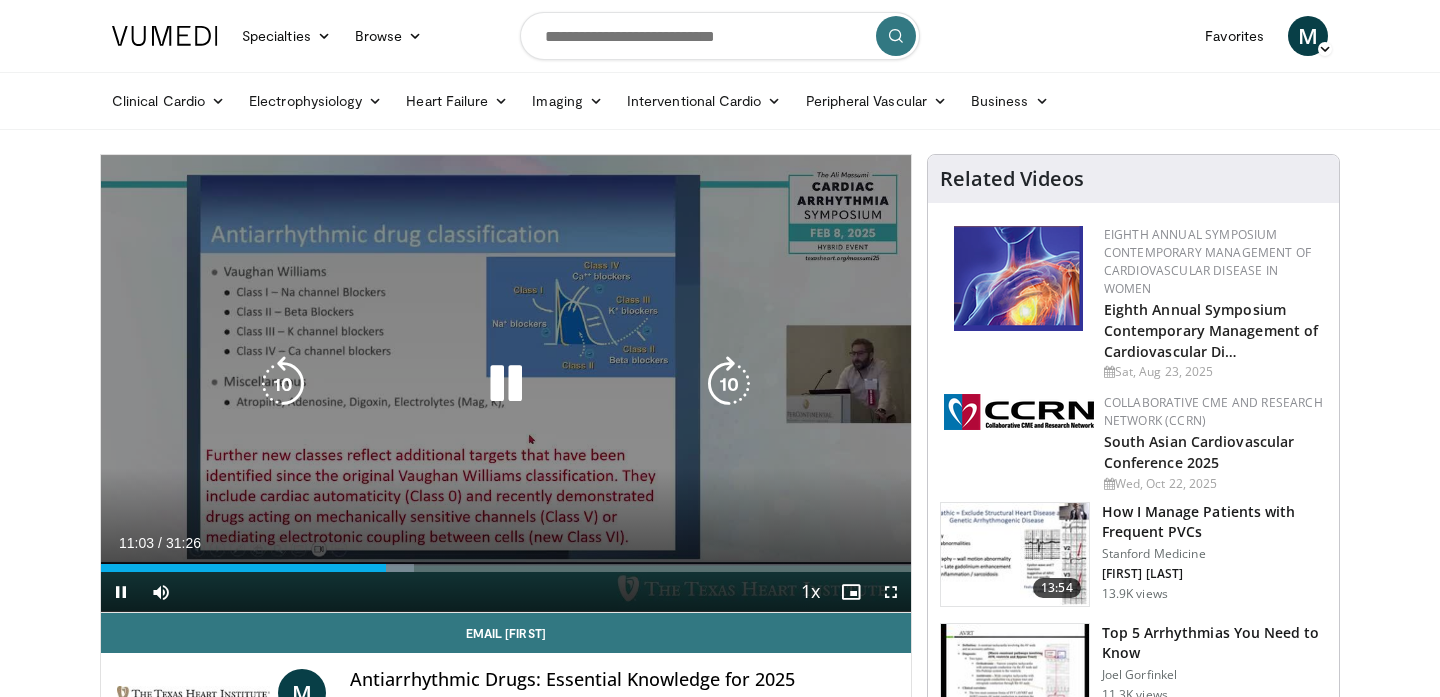 click at bounding box center [506, 384] 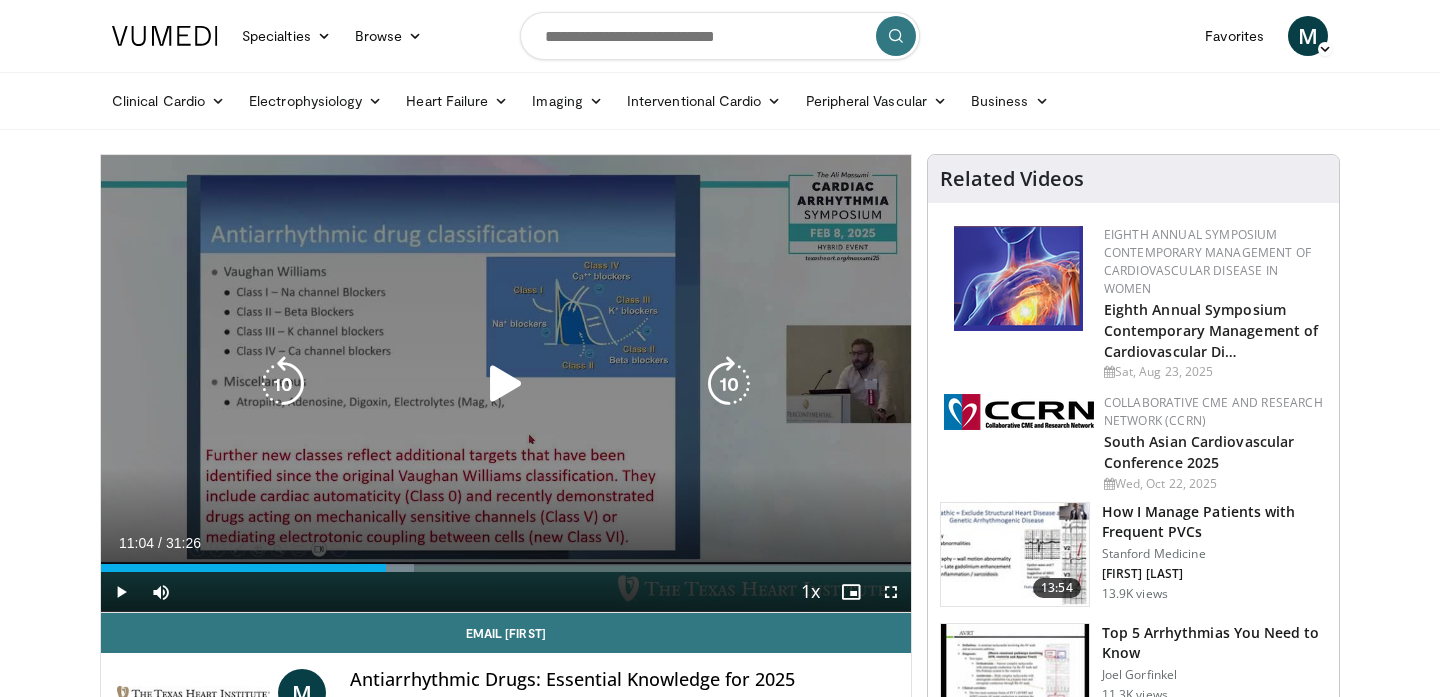 click at bounding box center (506, 384) 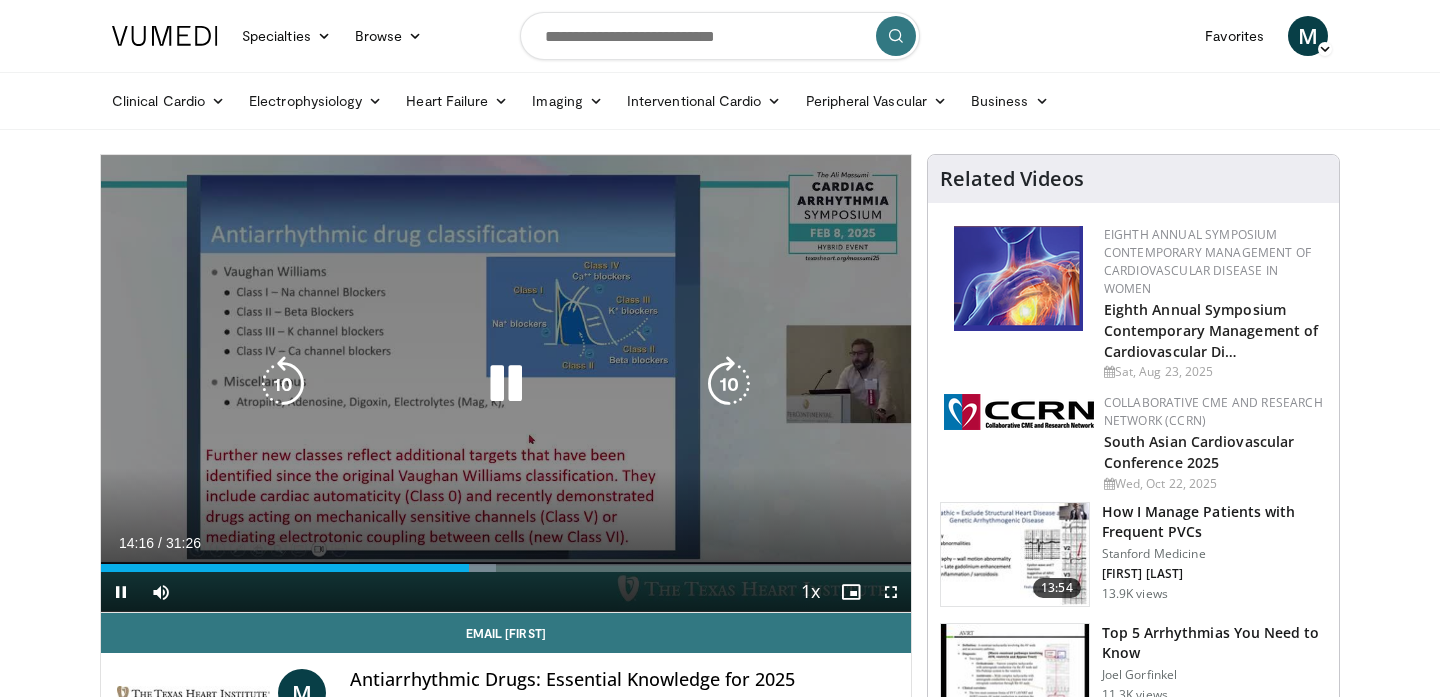 click on "10 seconds
Tap to unmute" at bounding box center (506, 383) 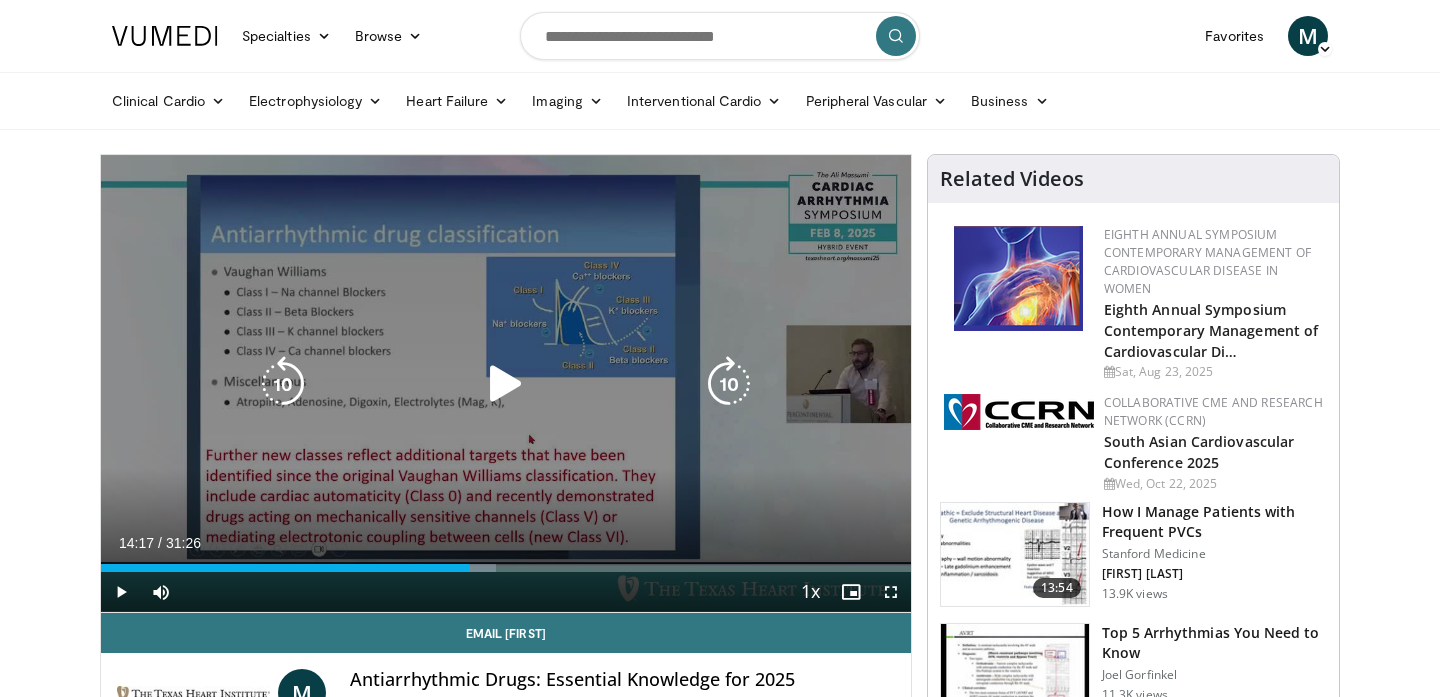 click on "10 seconds
Tap to unmute" at bounding box center [506, 383] 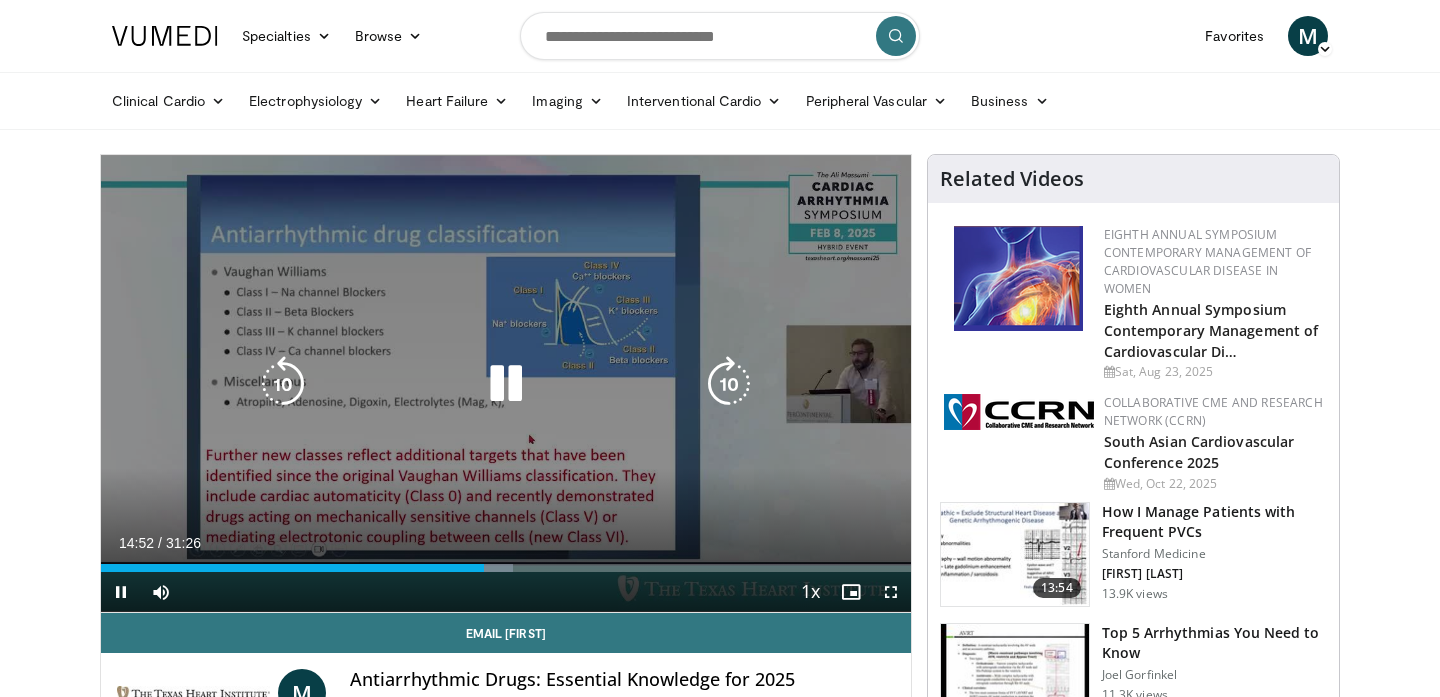 click at bounding box center (506, 384) 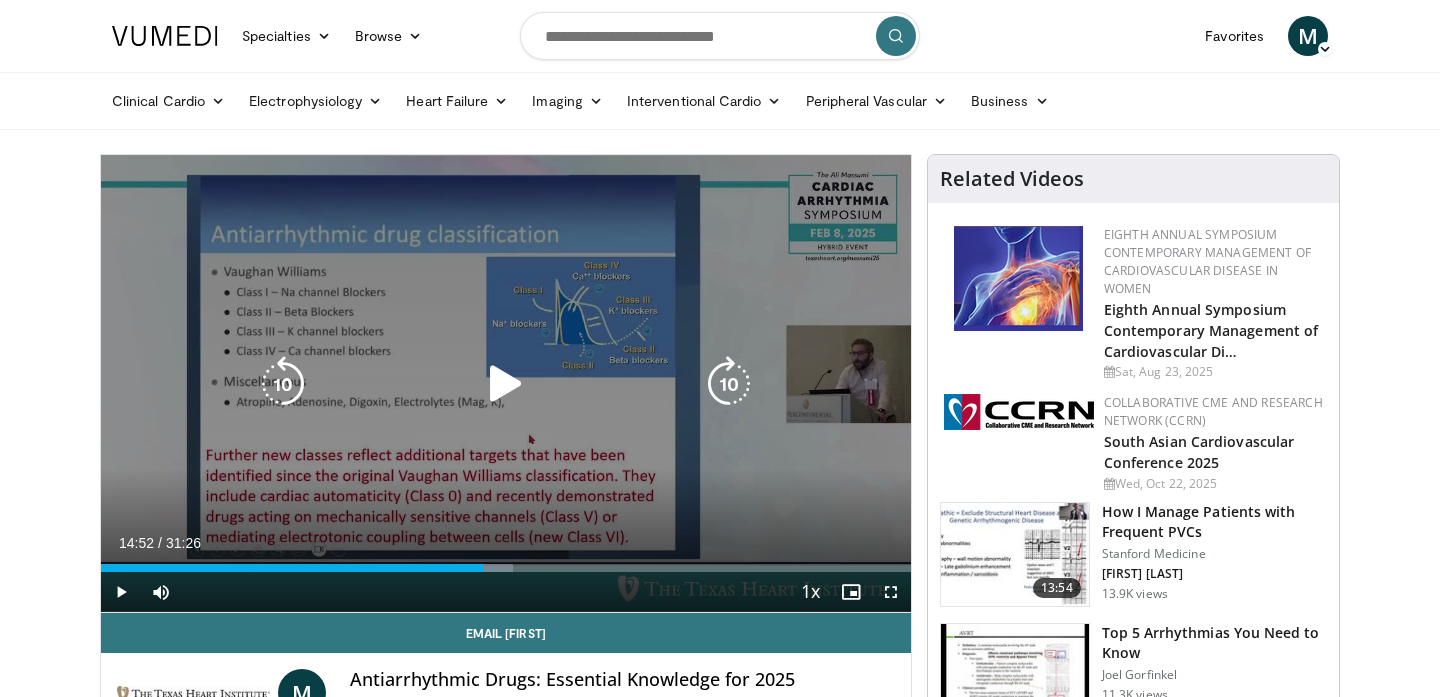 click at bounding box center (506, 384) 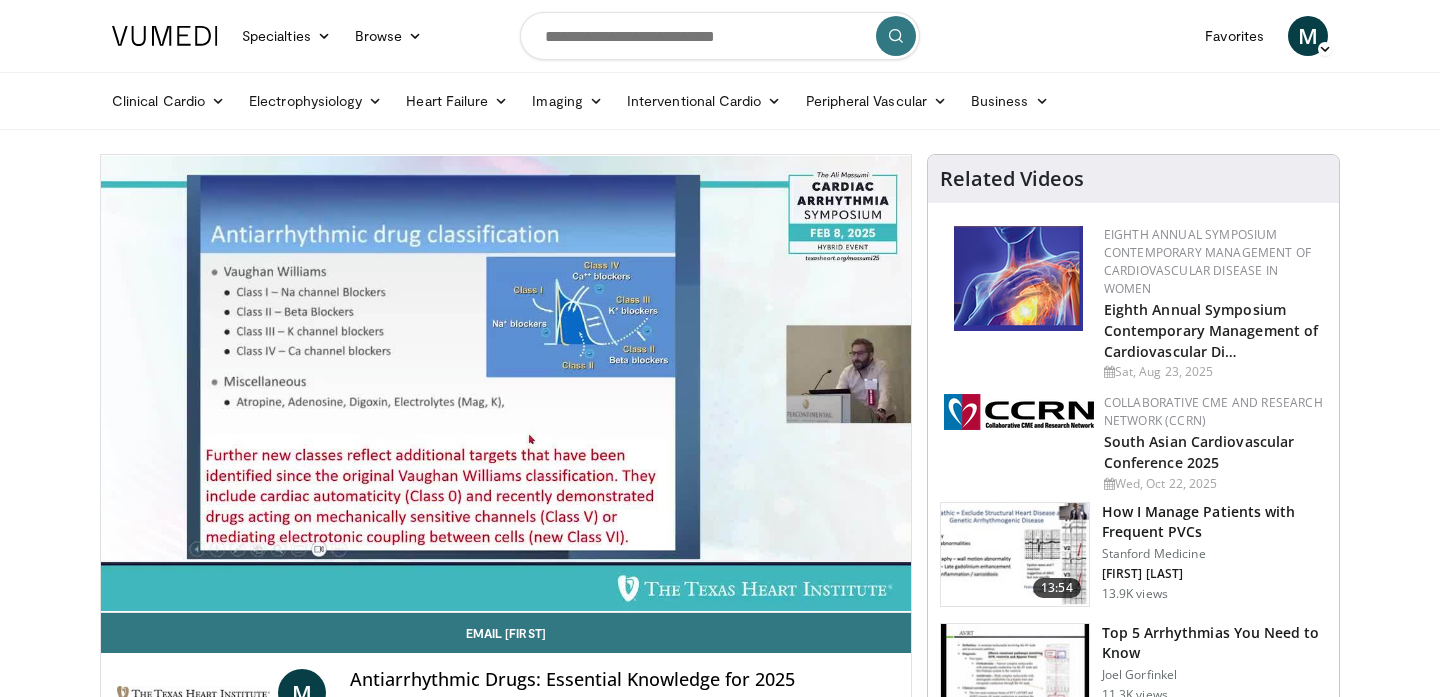 click on "Specialties
Adult & Family Medicine
Allergy, Asthma, Immunology
Anesthesiology
Cardiology
Dental
Dermatology
Endocrinology
Gastroenterology & Hepatology
General Surgery
Hematology & Oncology
Infectious Disease
Nephrology
Neurology
Neurosurgery
Obstetrics & Gynecology
Ophthalmology
Oral Maxillofacial
Orthopaedics
Otolaryngology
Pediatrics
Plastic Surgery
Podiatry
Psychiatry
Pulmonology
Radiation Oncology
Radiology
Rheumatology
Urology" at bounding box center (720, 1670) 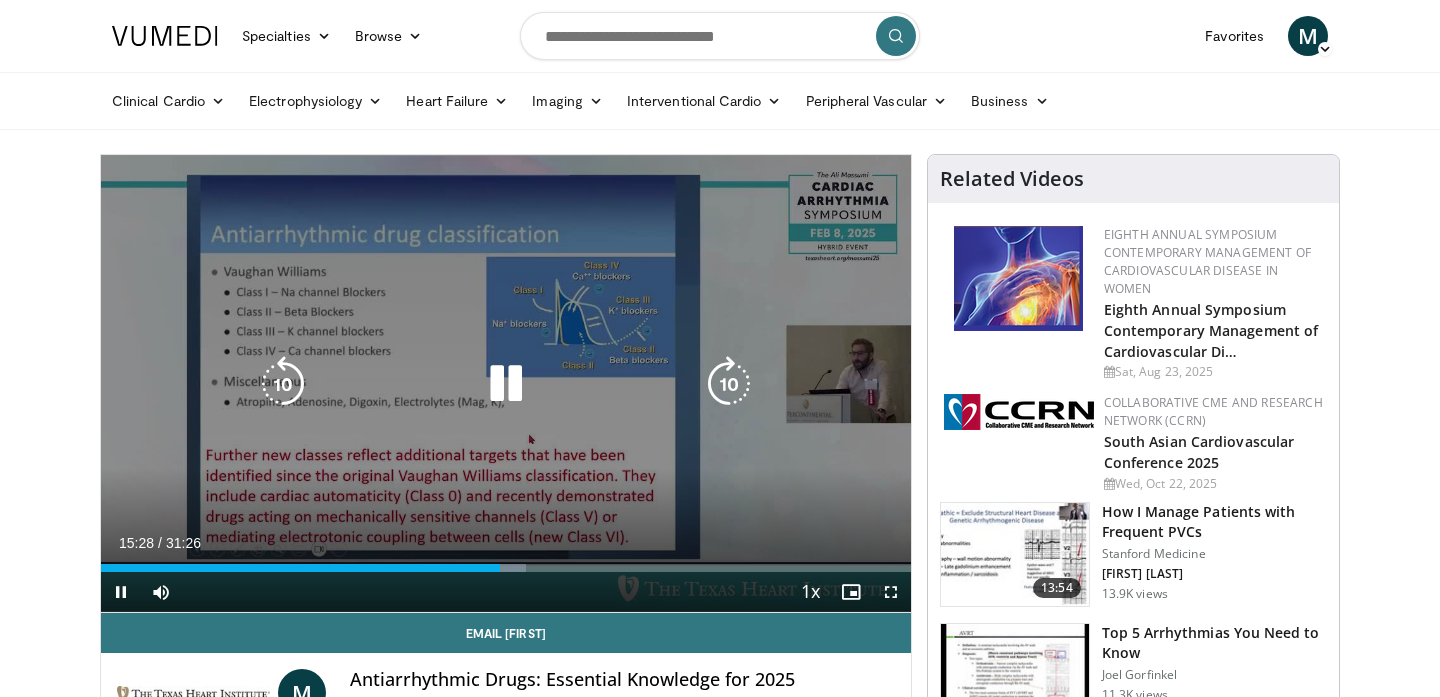 click at bounding box center (506, 384) 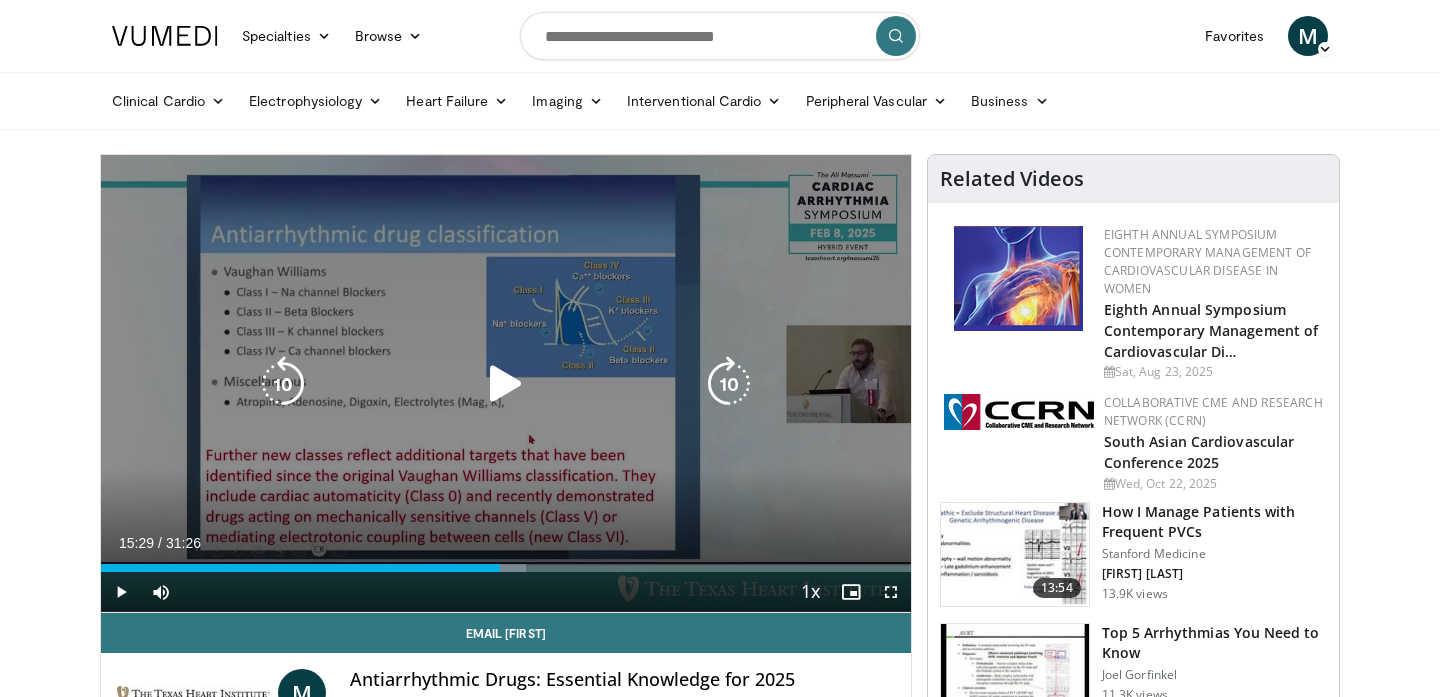 click at bounding box center [506, 384] 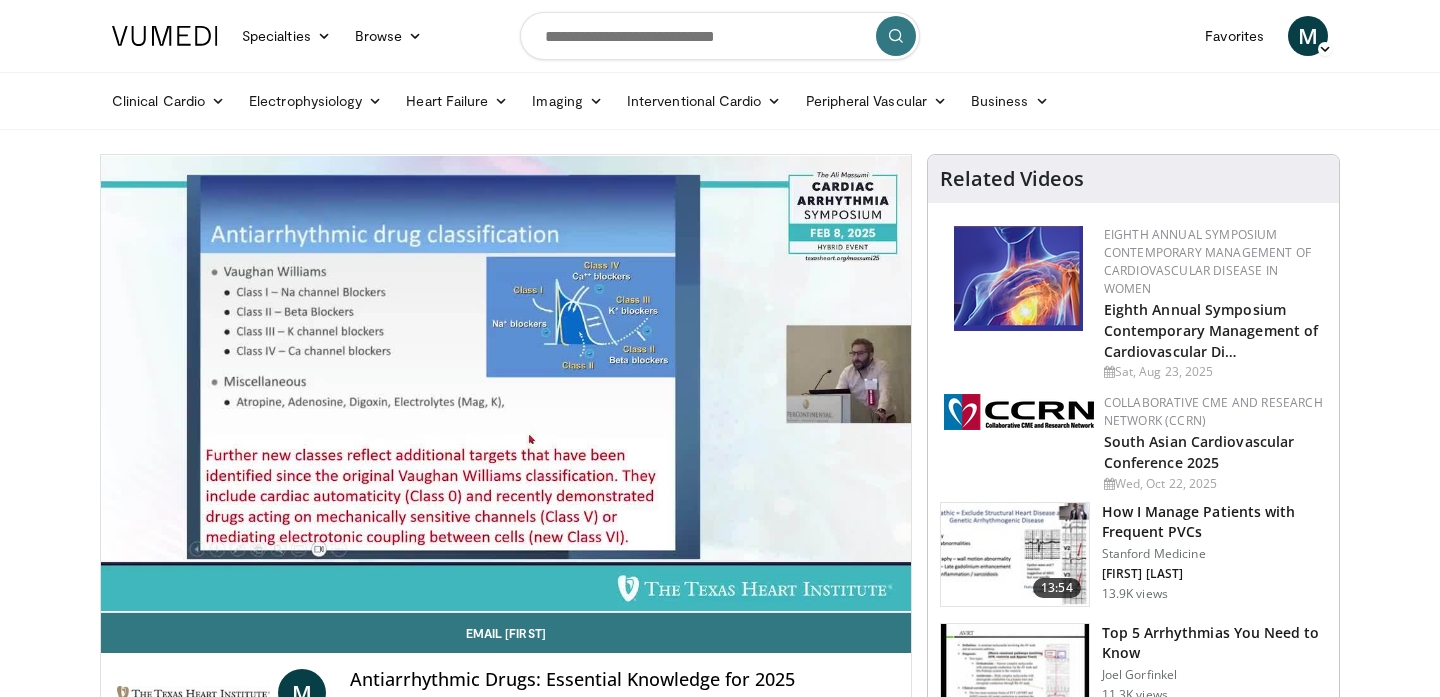 click on "Specialties
Adult & Family Medicine
Allergy, Asthma, Immunology
Anesthesiology
Cardiology
Dental
Dermatology
Endocrinology
Gastroenterology & Hepatology
General Surgery
Hematology & Oncology
Infectious Disease
Nephrology
Neurology
Neurosurgery
Obstetrics & Gynecology
Ophthalmology
Oral Maxillofacial
Orthopaedics
Otolaryngology
Pediatrics
Plastic Surgery
Podiatry
Psychiatry
Pulmonology
Radiation Oncology
Radiology
Rheumatology
Urology" at bounding box center [720, 1670] 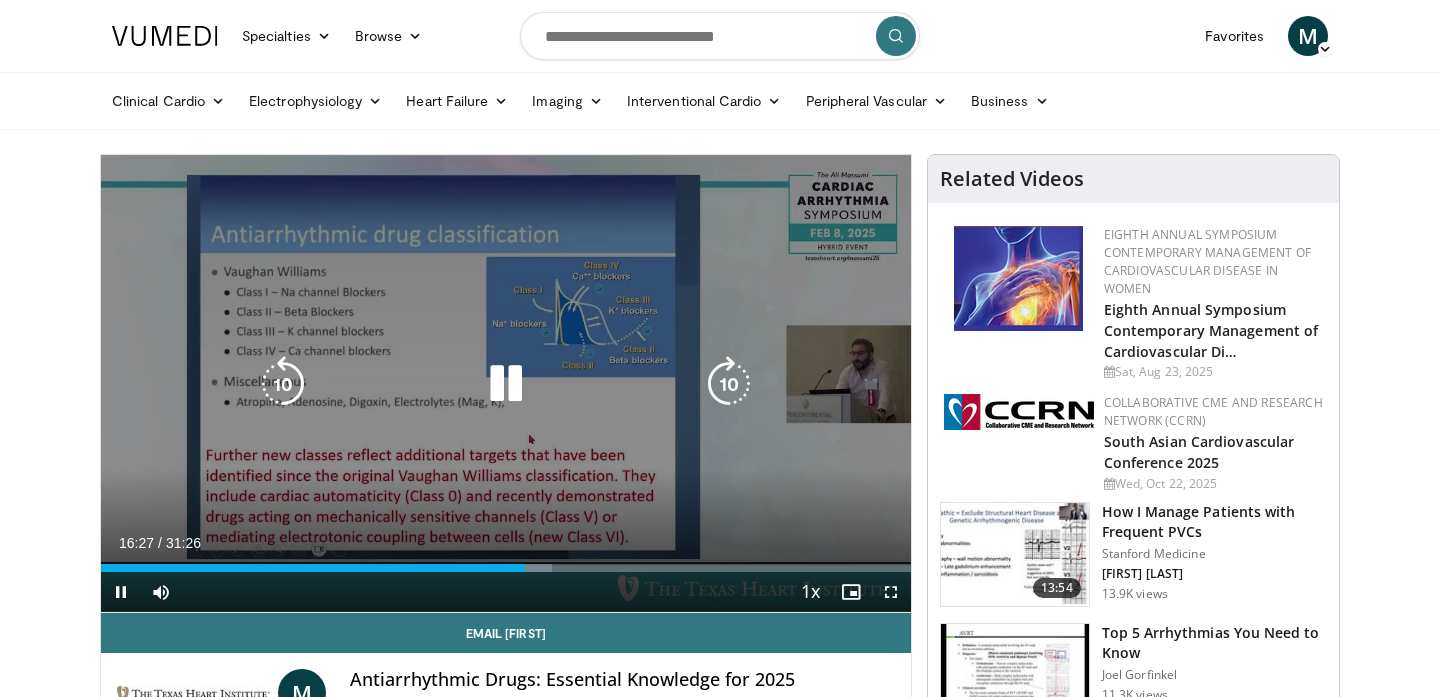 click at bounding box center (506, 384) 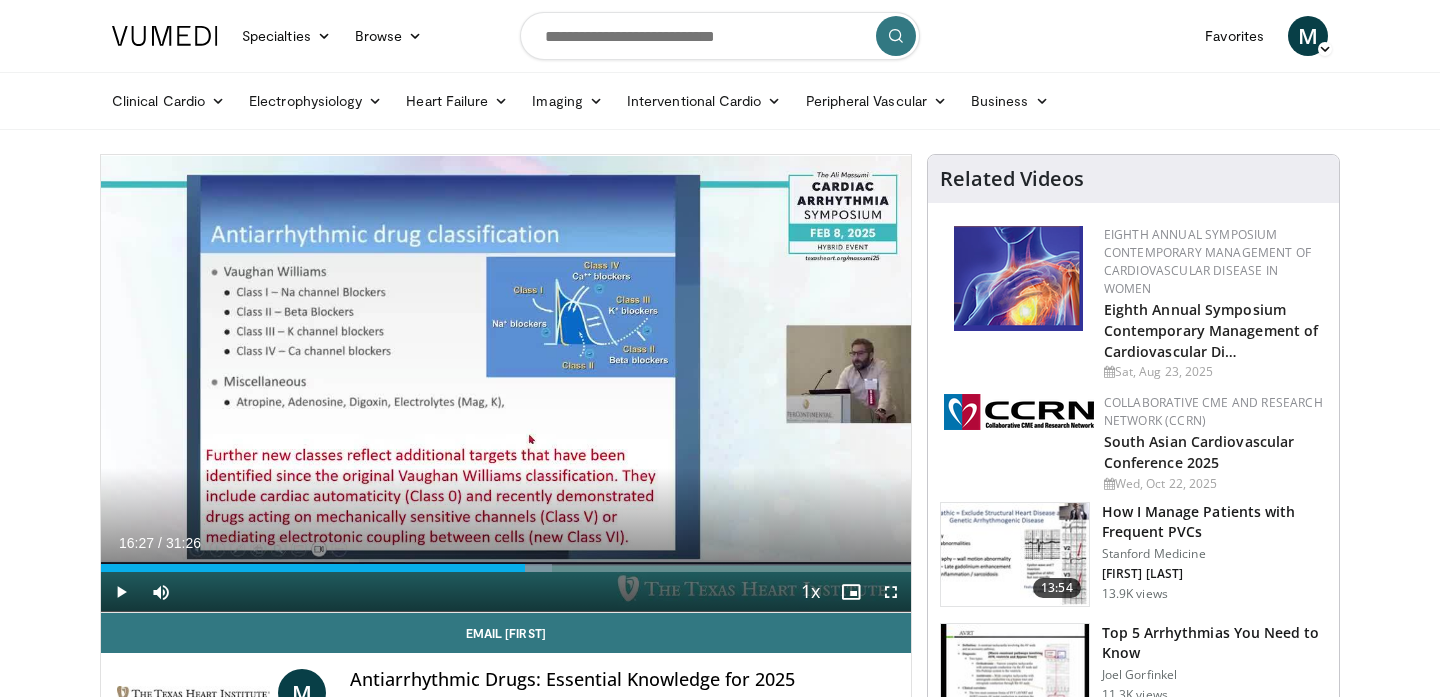 click on "Specialties
Adult & Family Medicine
Allergy, Asthma, Immunology
Anesthesiology
Cardiology
Dental
Dermatology
Endocrinology
Gastroenterology & Hepatology
General Surgery
Hematology & Oncology
Infectious Disease
Nephrology
Neurology
Neurosurgery
Obstetrics & Gynecology
Ophthalmology
Oral Maxillofacial
Orthopaedics
Otolaryngology
Pediatrics
Plastic Surgery
Podiatry
Psychiatry
Pulmonology
Radiation Oncology
Radiology
Rheumatology
Urology" at bounding box center [720, 1670] 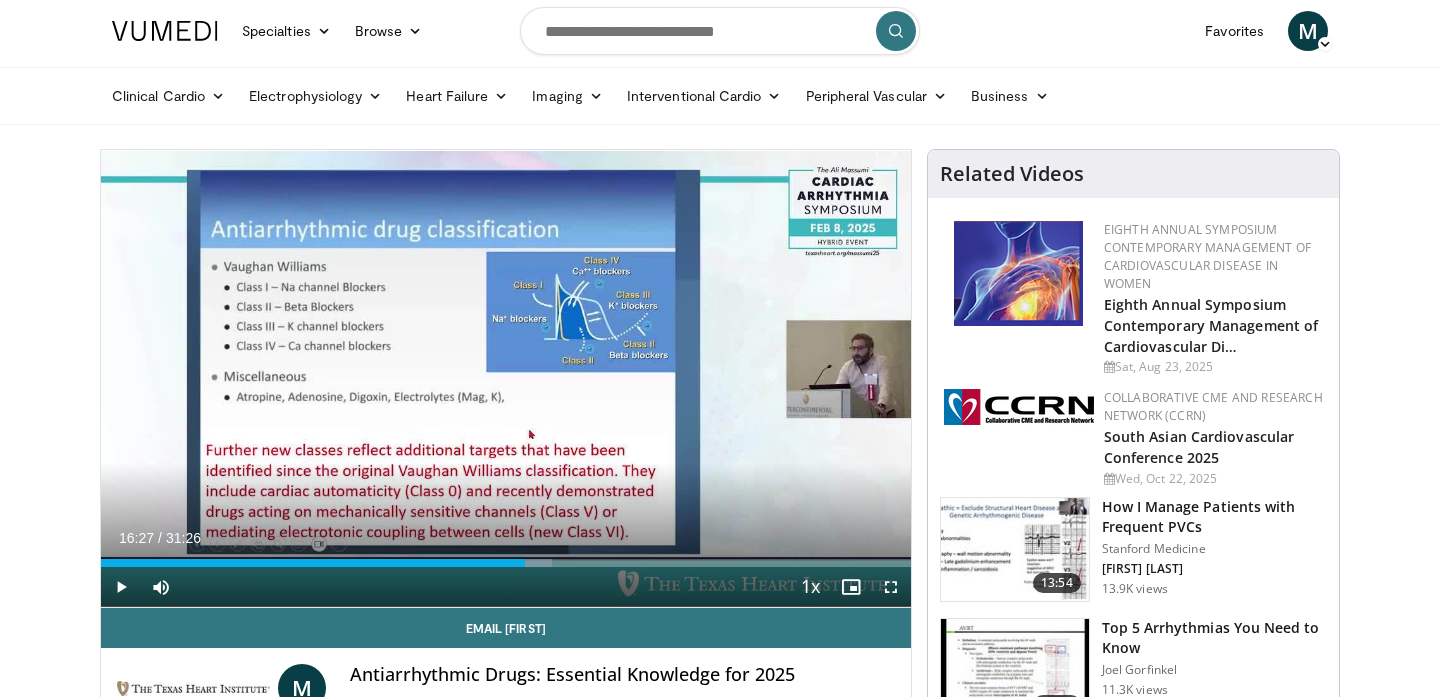 scroll, scrollTop: 0, scrollLeft: 0, axis: both 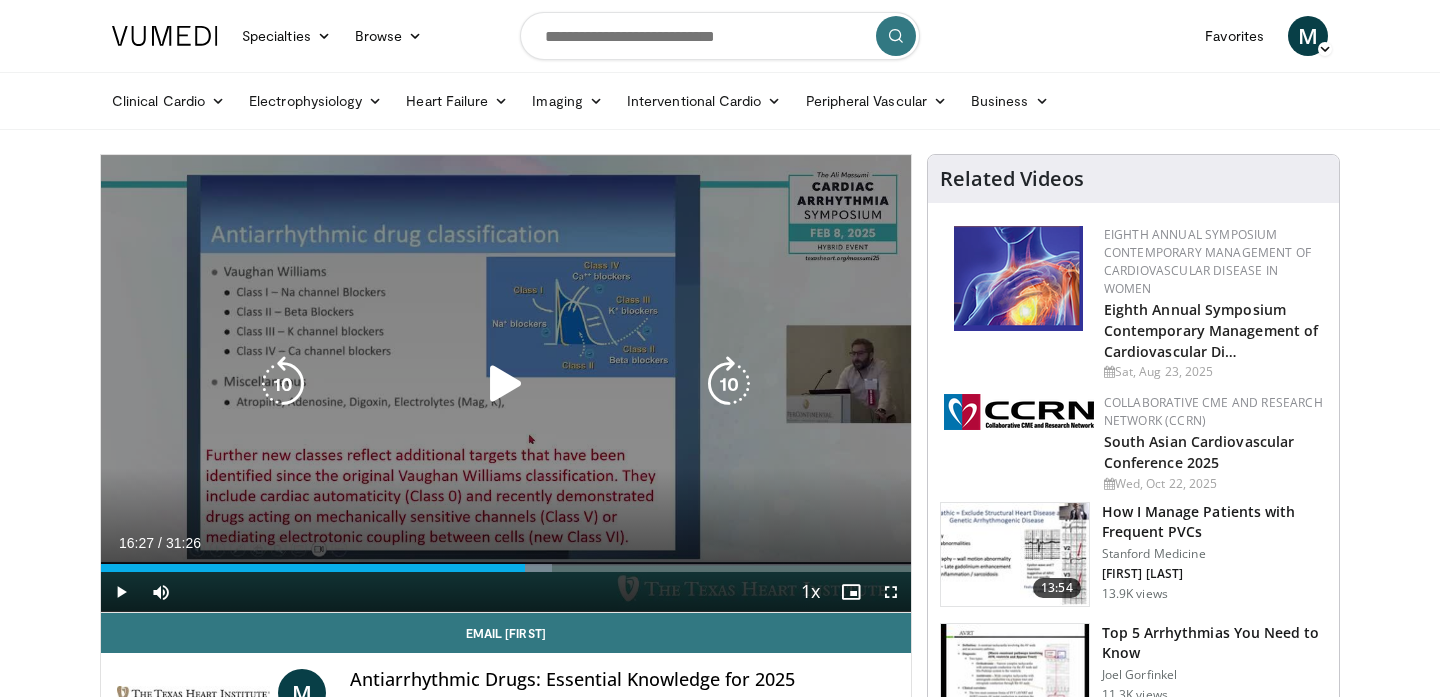 click on "10 seconds
Tap to unmute" at bounding box center (506, 383) 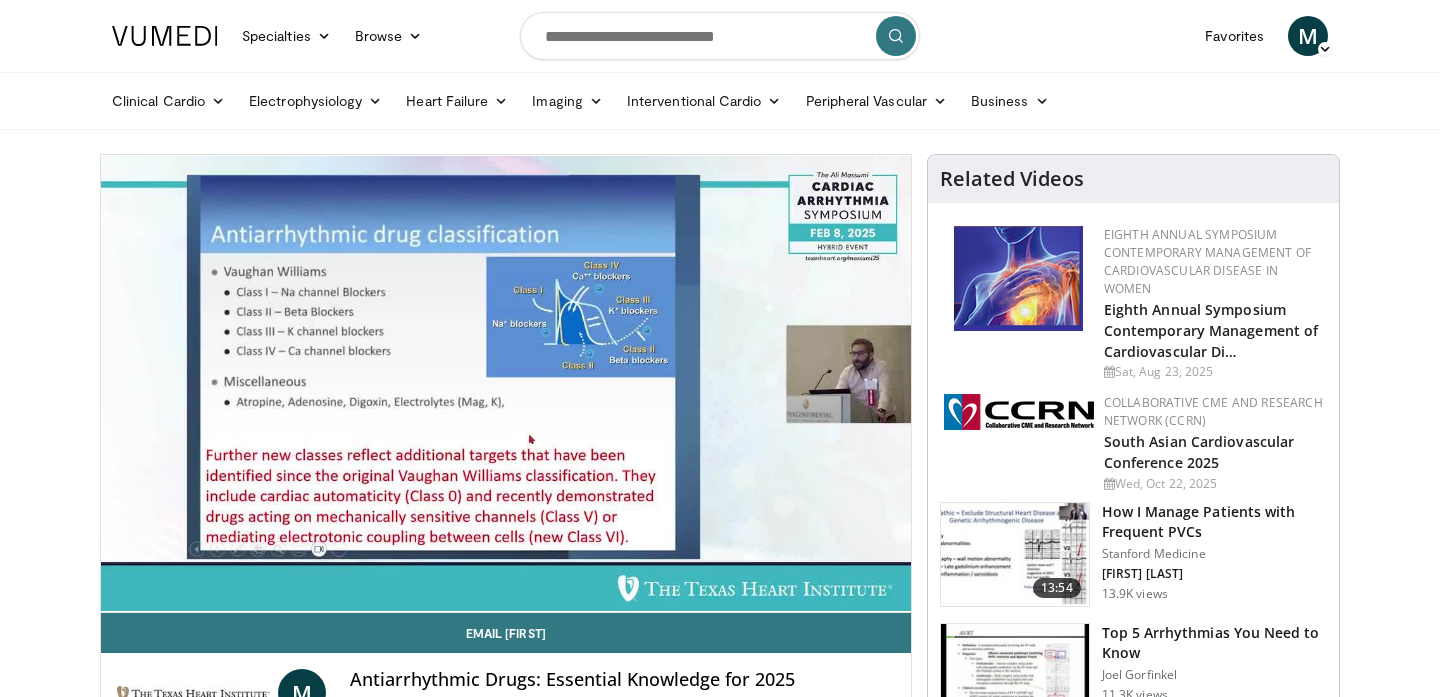 click on "Specialties
Adult & Family Medicine
Allergy, Asthma, Immunology
Anesthesiology
Cardiology
Dental
Dermatology
Endocrinology
Gastroenterology & Hepatology
General Surgery
Hematology & Oncology
Infectious Disease
Nephrology
Neurology
Neurosurgery
Obstetrics & Gynecology
Ophthalmology
Oral Maxillofacial
Orthopaedics
Otolaryngology
Pediatrics
Plastic Surgery
Podiatry
Psychiatry
Pulmonology
Radiation Oncology
Radiology
Rheumatology
Urology" at bounding box center (720, 1670) 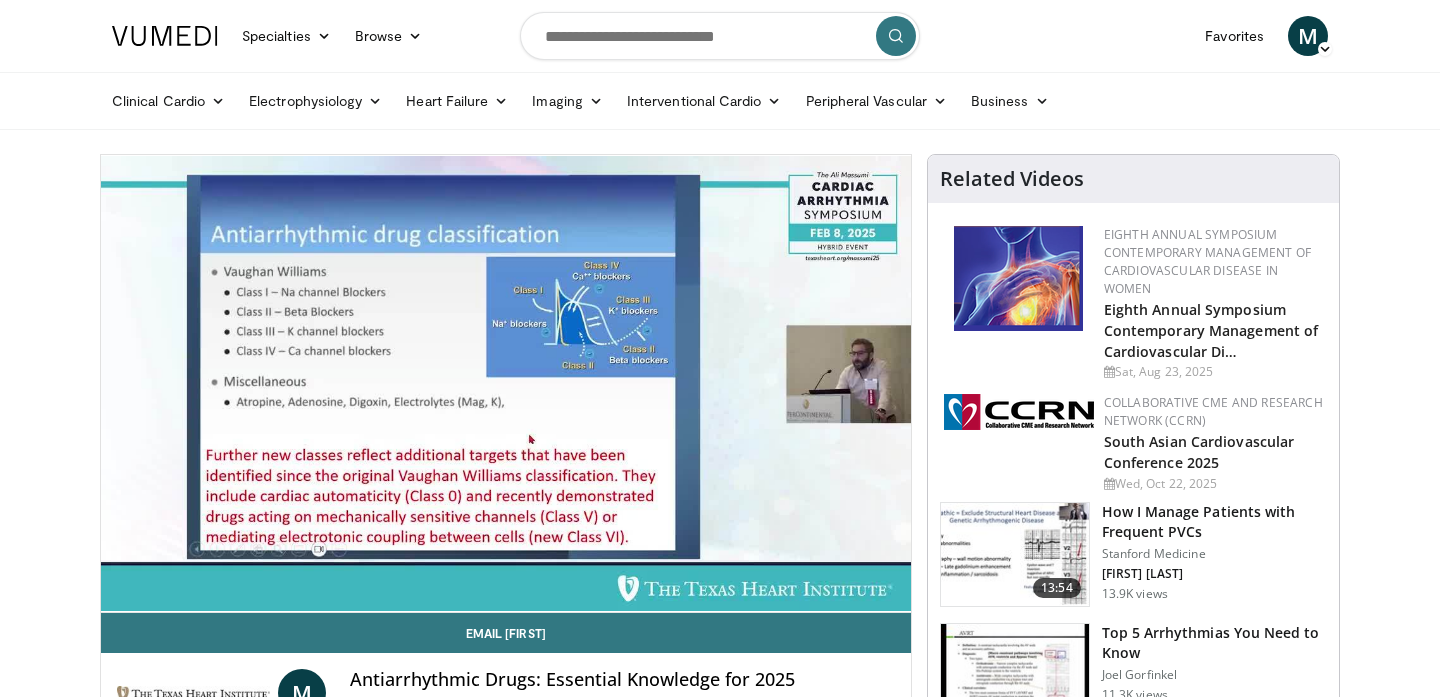 click on "Specialties
Adult & Family Medicine
Allergy, Asthma, Immunology
Anesthesiology
Cardiology
Dental
Dermatology
Endocrinology
Gastroenterology & Hepatology
General Surgery
Hematology & Oncology
Infectious Disease
Nephrology
Neurology
Neurosurgery
Obstetrics & Gynecology
Ophthalmology
Oral Maxillofacial
Orthopaedics
Otolaryngology
Pediatrics
Plastic Surgery
Podiatry
Psychiatry
Pulmonology
Radiation Oncology
Radiology
Rheumatology
Urology" at bounding box center (720, 1670) 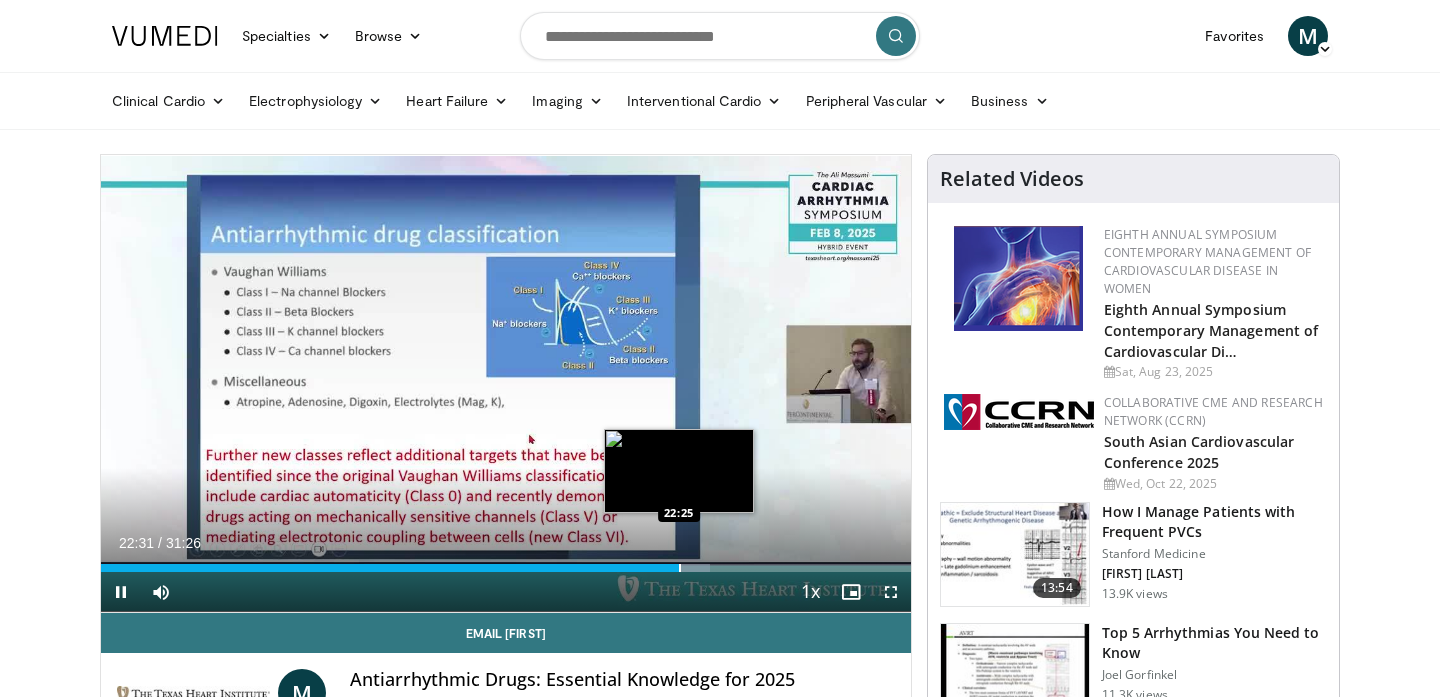 click at bounding box center [680, 568] 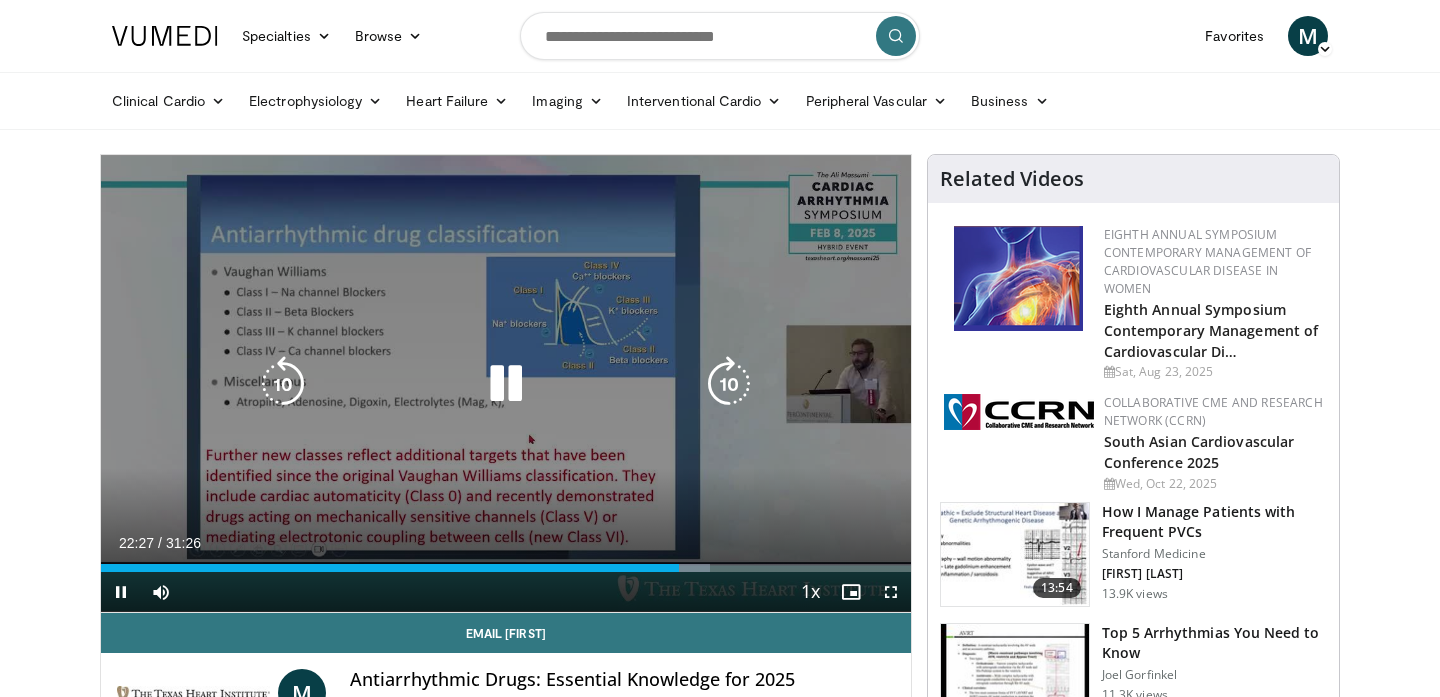 click on "10 seconds
Tap to unmute" at bounding box center [506, 383] 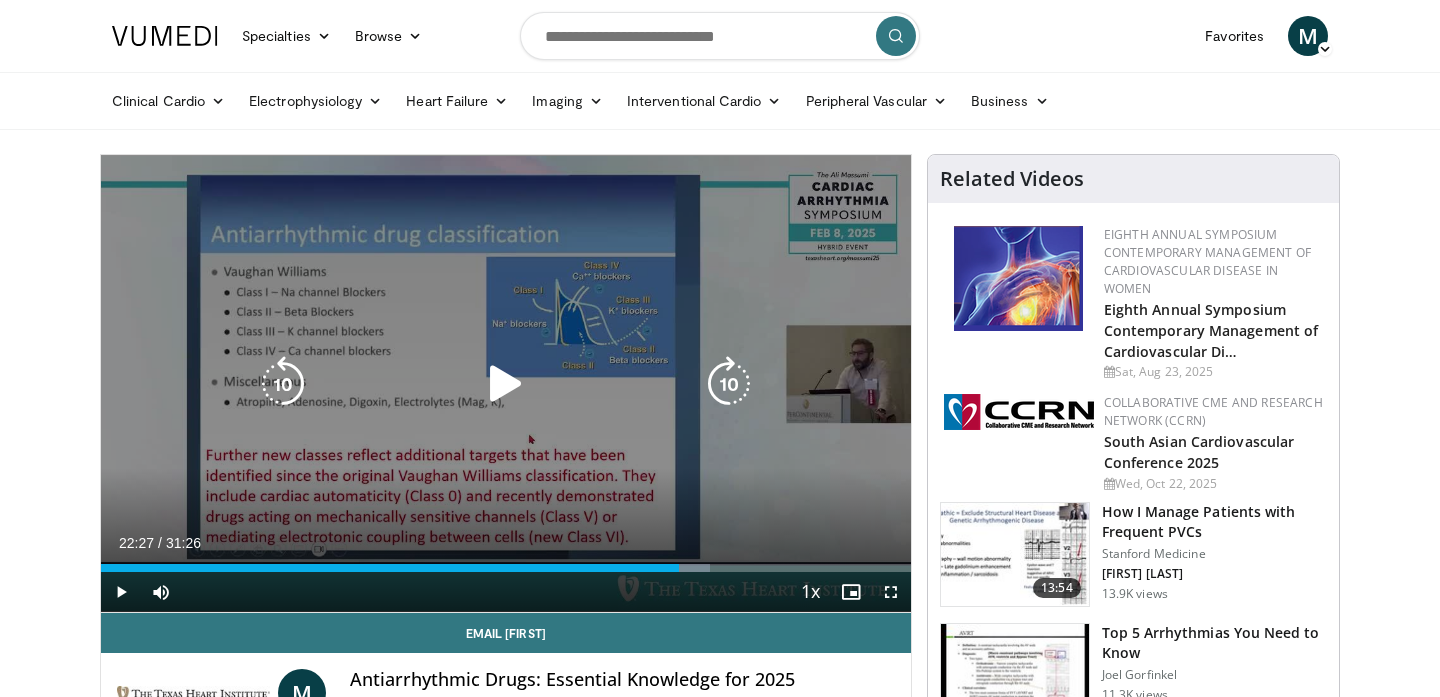 click on "10 seconds
Tap to unmute" at bounding box center [506, 383] 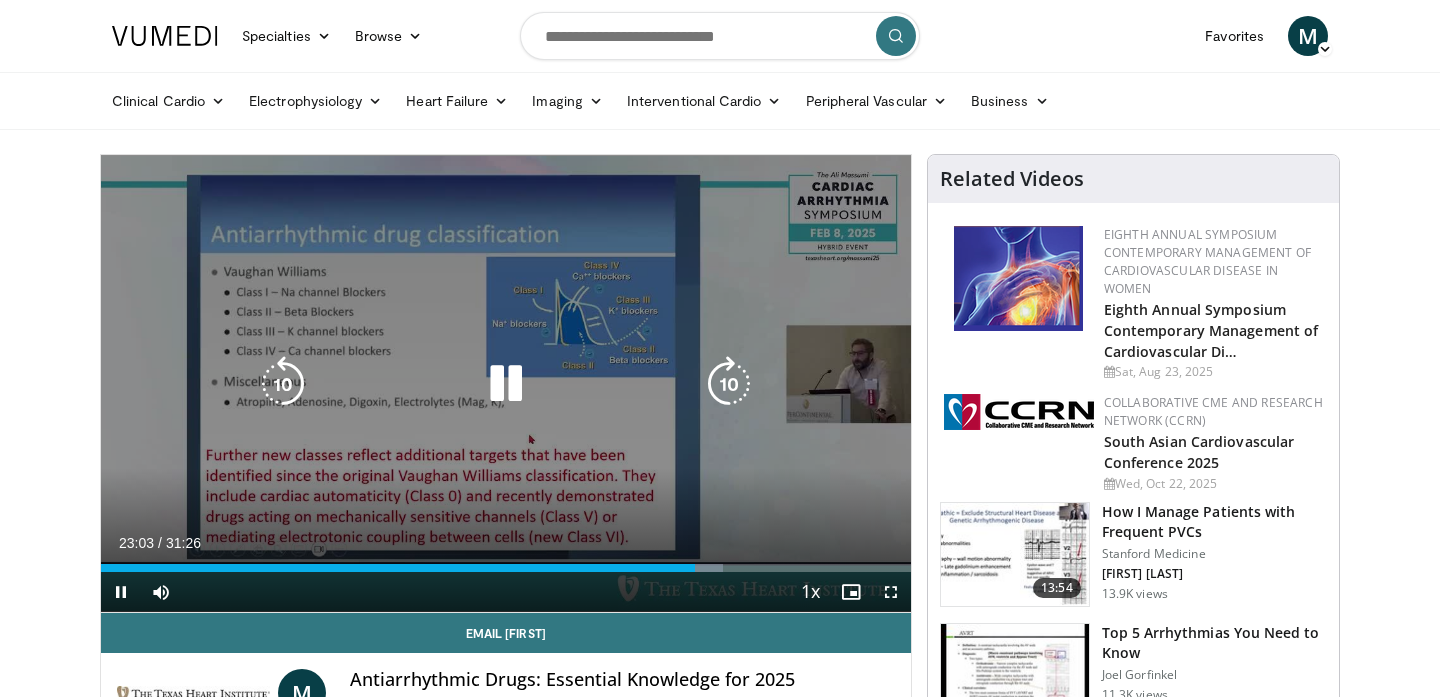 click at bounding box center [283, 384] 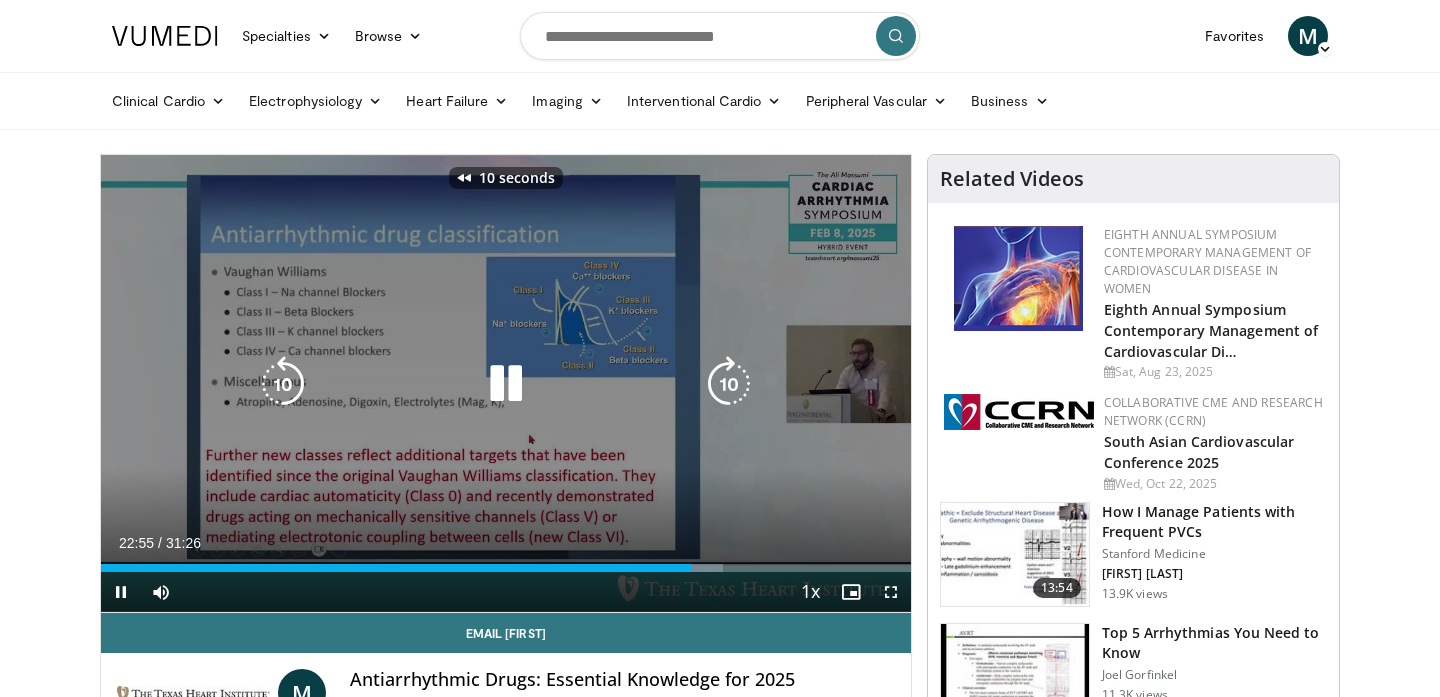 click at bounding box center [506, 384] 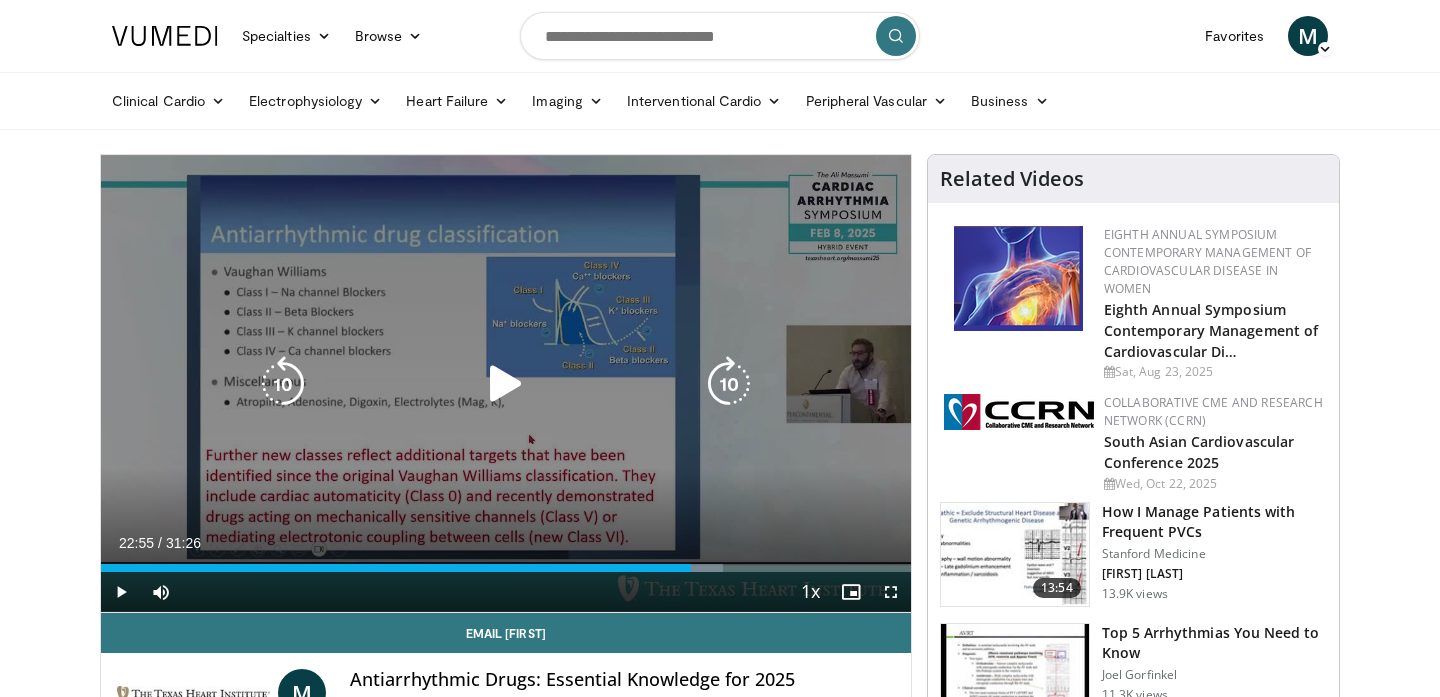 click at bounding box center [506, 384] 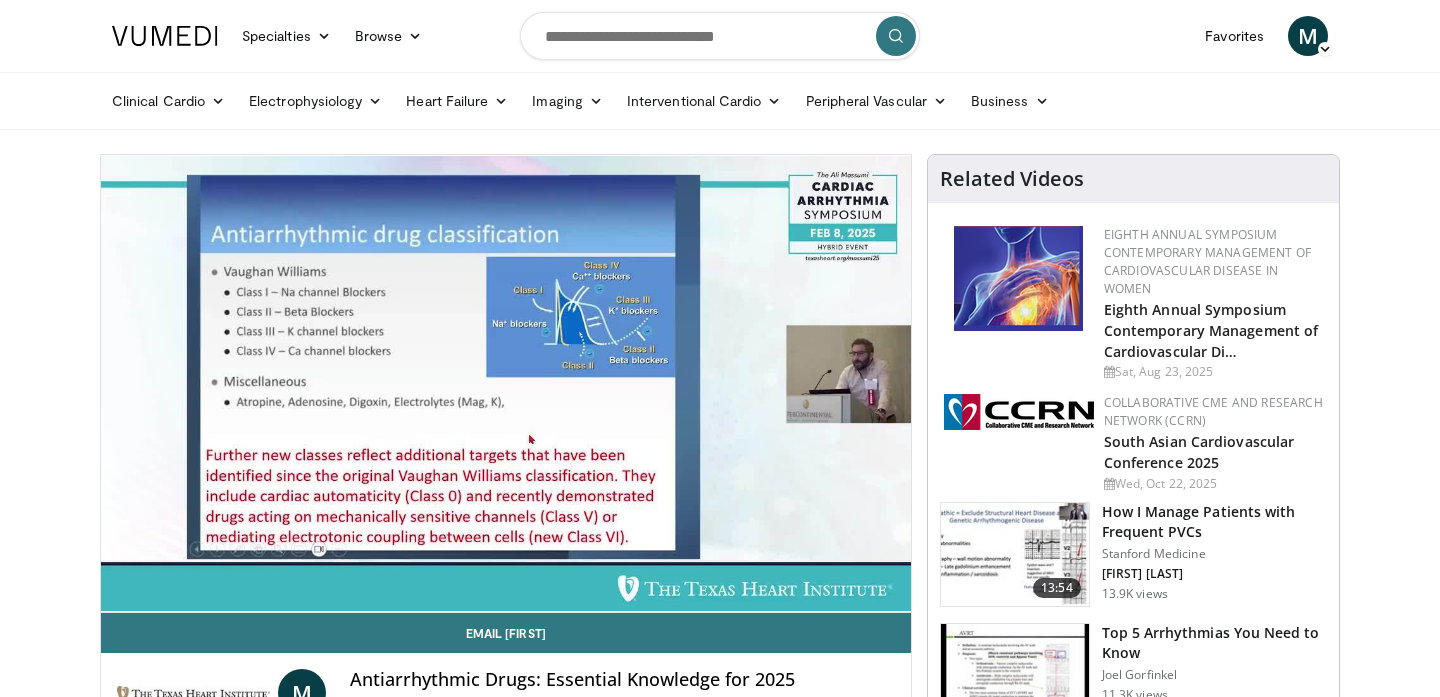click on "Specialties
Adult & Family Medicine
Allergy, Asthma, Immunology
Anesthesiology
Cardiology
Dental
Dermatology
Endocrinology
Gastroenterology & Hepatology
General Surgery
Hematology & Oncology
Infectious Disease
Nephrology
Neurology
Neurosurgery
Obstetrics & Gynecology
Ophthalmology
Oral Maxillofacial
Orthopaedics
Otolaryngology
Pediatrics
Plastic Surgery
Podiatry
Psychiatry
Pulmonology
Radiation Oncology
Radiology
Rheumatology
Urology" at bounding box center [720, 1670] 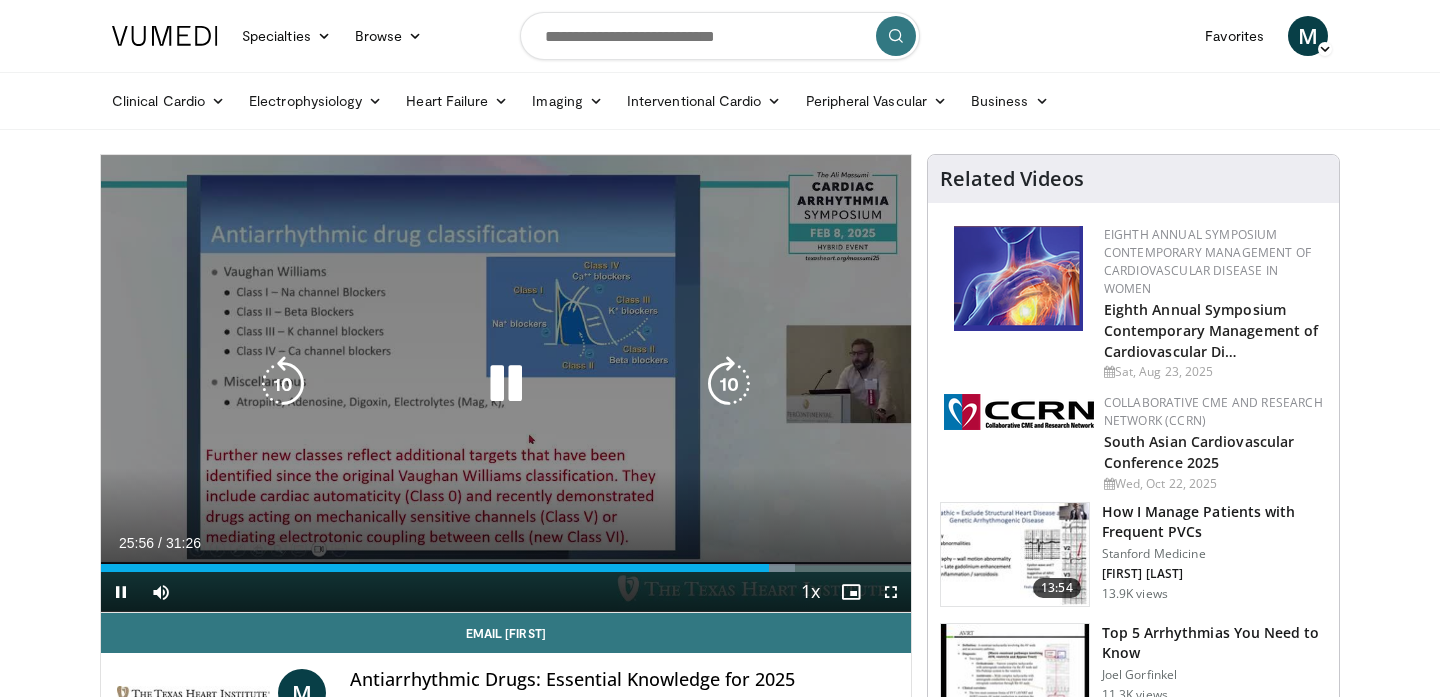 click at bounding box center [506, 384] 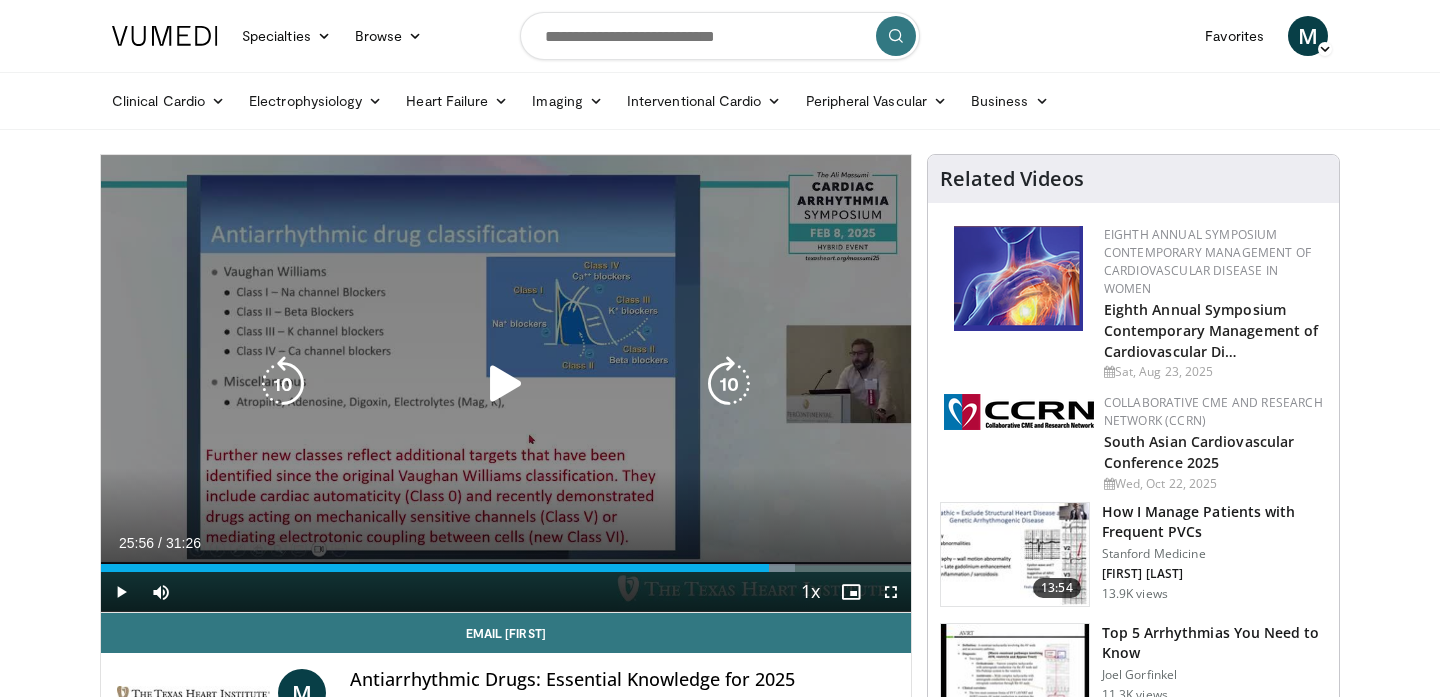 click at bounding box center [506, 384] 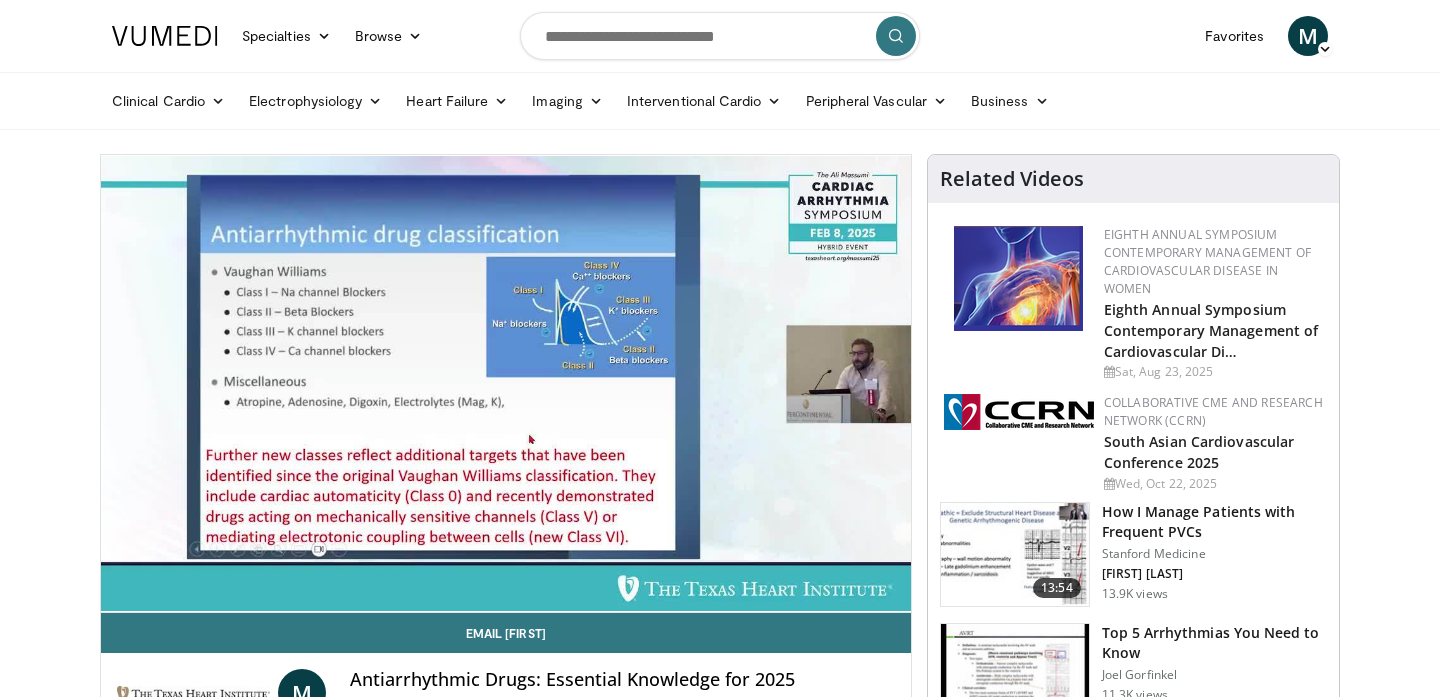 click on "Specialties
Adult & Family Medicine
Allergy, Asthma, Immunology
Anesthesiology
Cardiology
Dental
Dermatology
Endocrinology
Gastroenterology & Hepatology
General Surgery
Hematology & Oncology
Infectious Disease
Nephrology
Neurology
Neurosurgery
Obstetrics & Gynecology
Ophthalmology
Oral Maxillofacial
Orthopaedics
Otolaryngology
Pediatrics
Plastic Surgery
Podiatry
Psychiatry
Pulmonology
Radiation Oncology
Radiology
Rheumatology
Urology" at bounding box center (720, 1670) 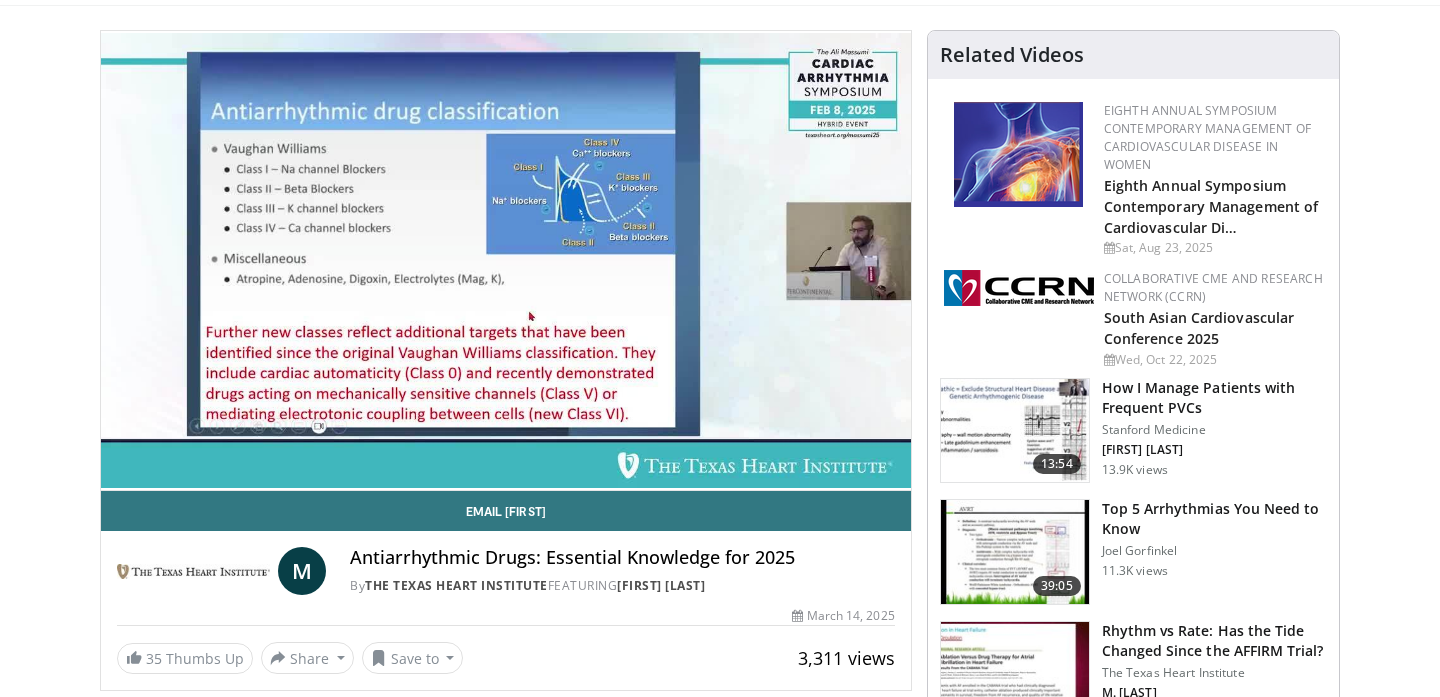 scroll, scrollTop: 0, scrollLeft: 0, axis: both 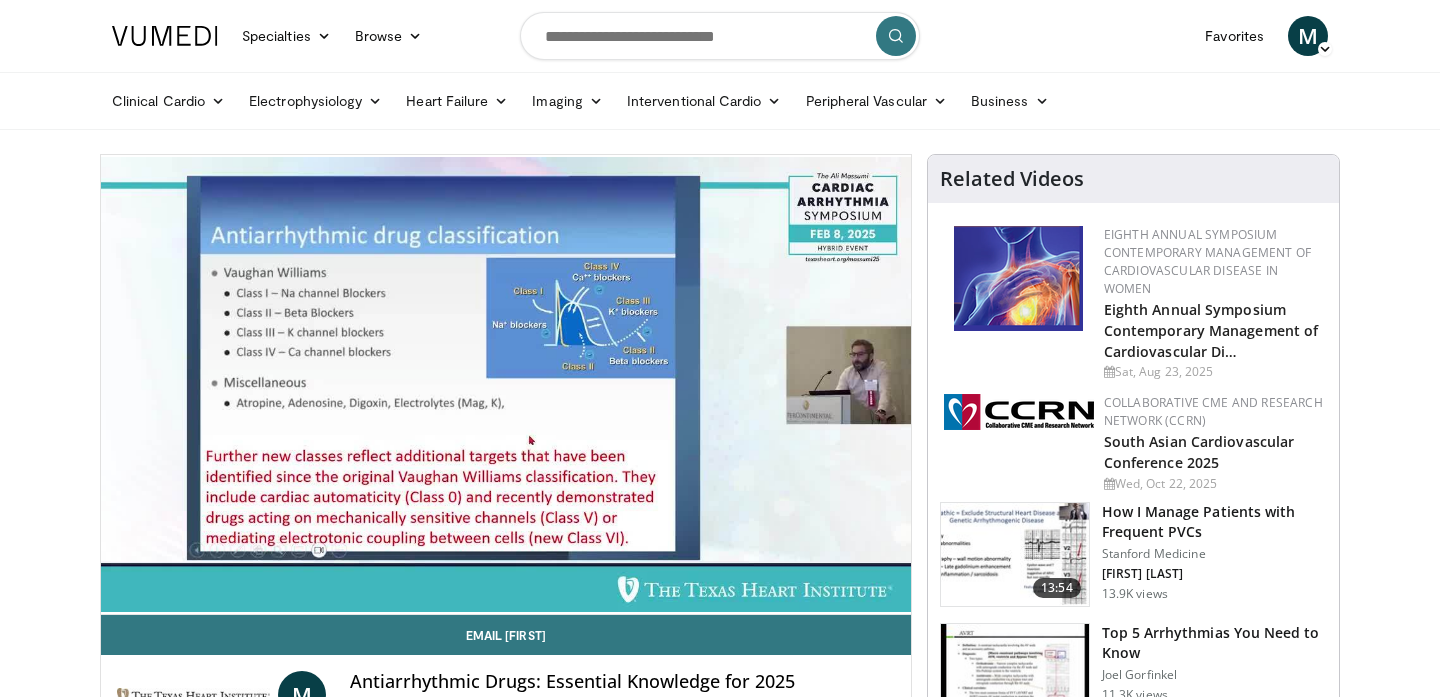 click on "Specialties
Adult & Family Medicine
Allergy, Asthma, Immunology
Anesthesiology
Cardiology
Dental
Dermatology
Endocrinology
Gastroenterology & Hepatology
General Surgery
Hematology & Oncology
Infectious Disease
Nephrology
Neurology
Neurosurgery
Obstetrics & Gynecology
Ophthalmology
Oral Maxillofacial
Orthopaedics
Otolaryngology
Pediatrics
Plastic Surgery
Podiatry
Psychiatry
Pulmonology
Radiation Oncology
Radiology
Rheumatology
Urology" at bounding box center (720, 1670) 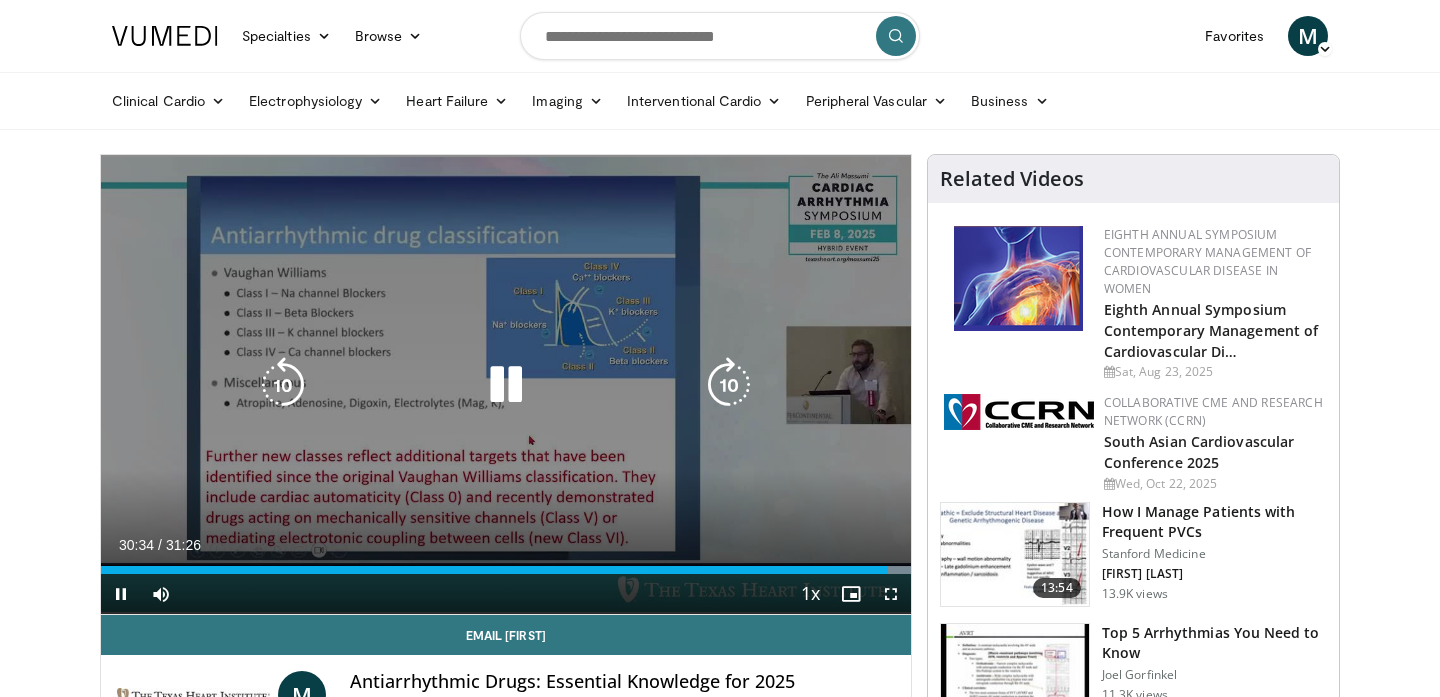 click at bounding box center (506, 385) 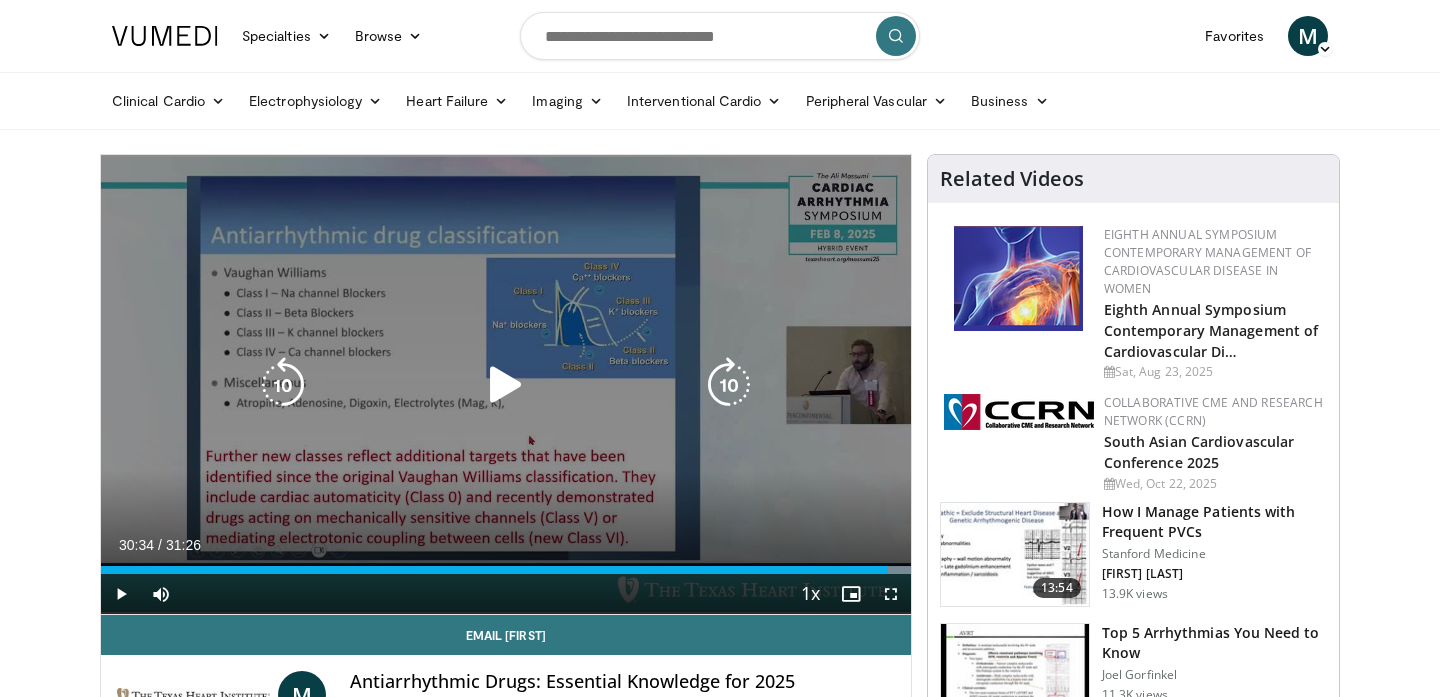 click at bounding box center (506, 385) 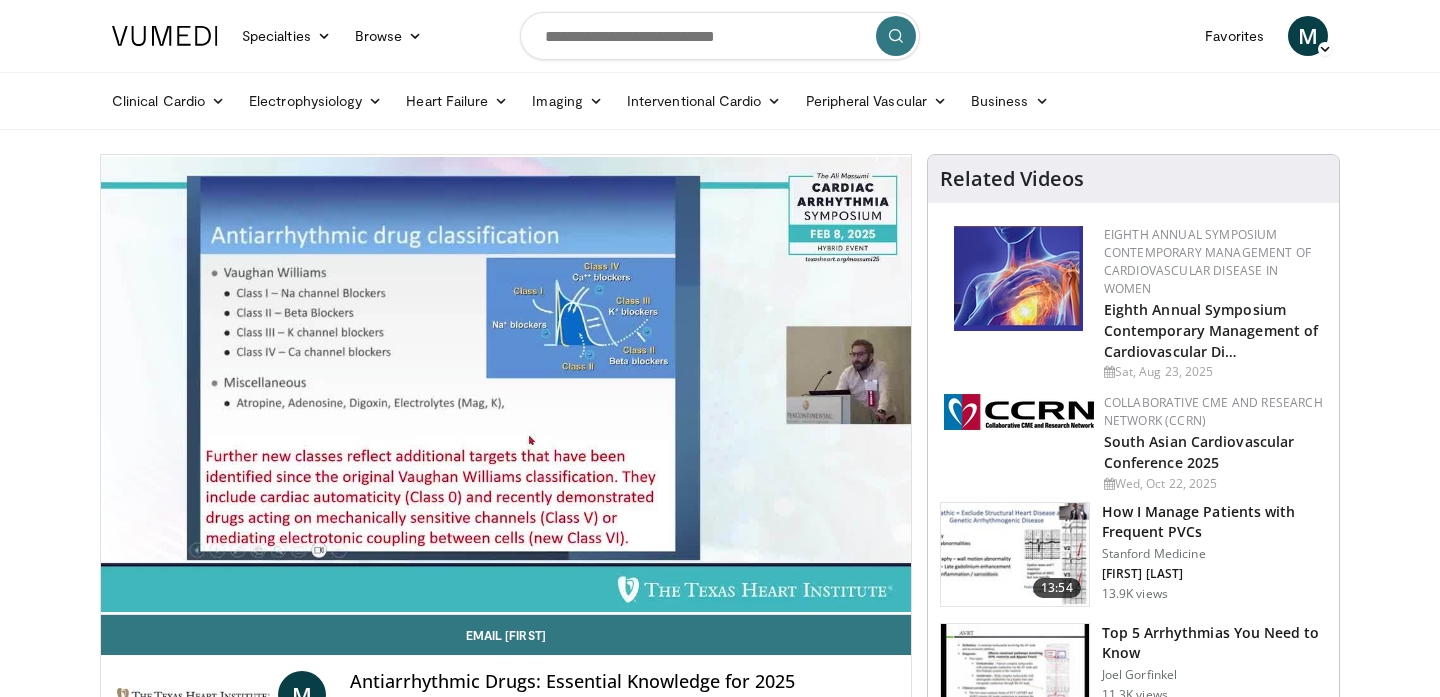 click on "Specialties
Adult & Family Medicine
Allergy, Asthma, Immunology
Anesthesiology
Cardiology
Dental
Dermatology
Endocrinology
Gastroenterology & Hepatology
General Surgery
Hematology & Oncology
Infectious Disease
Nephrology
Neurology
Neurosurgery
Obstetrics & Gynecology
Ophthalmology
Oral Maxillofacial
Orthopaedics
Otolaryngology
Pediatrics
Plastic Surgery
Podiatry
Psychiatry
Pulmonology
Radiation Oncology
Radiology
Rheumatology
Urology" at bounding box center (720, 1670) 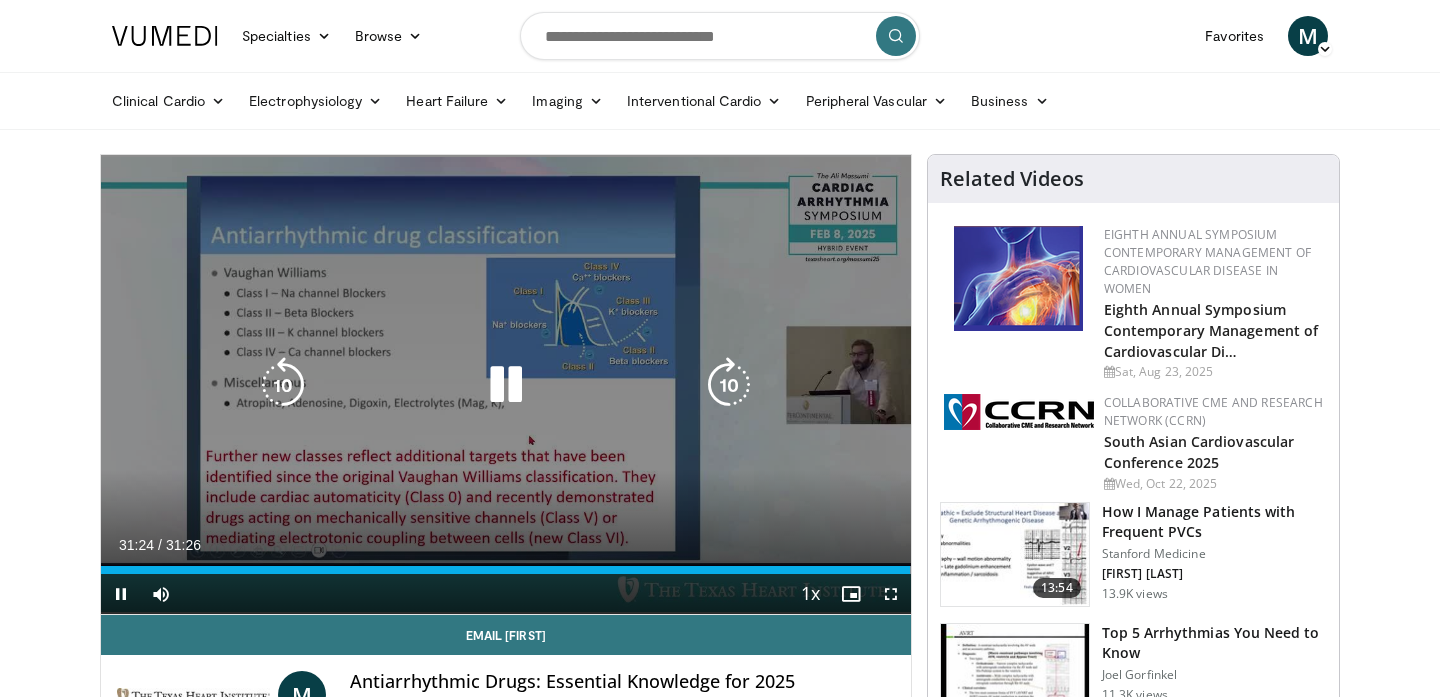 click at bounding box center (506, 385) 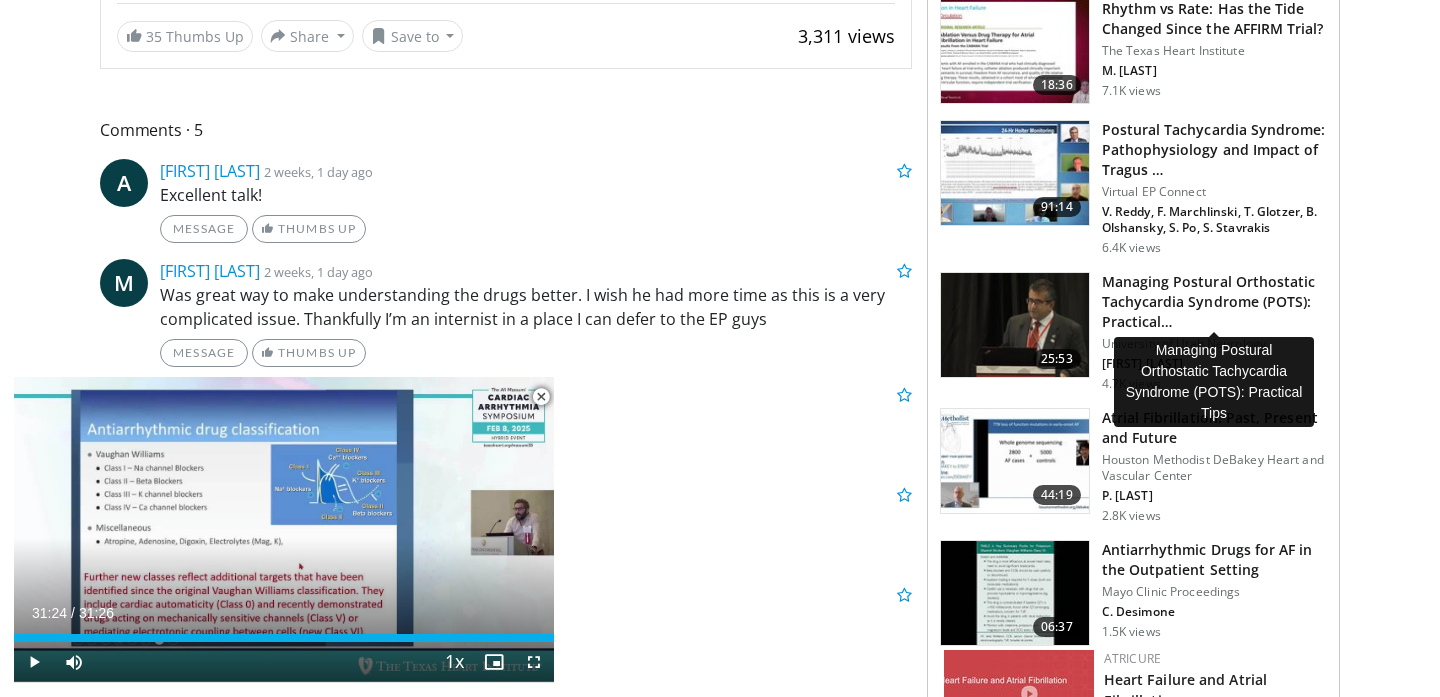 scroll, scrollTop: 750, scrollLeft: 0, axis: vertical 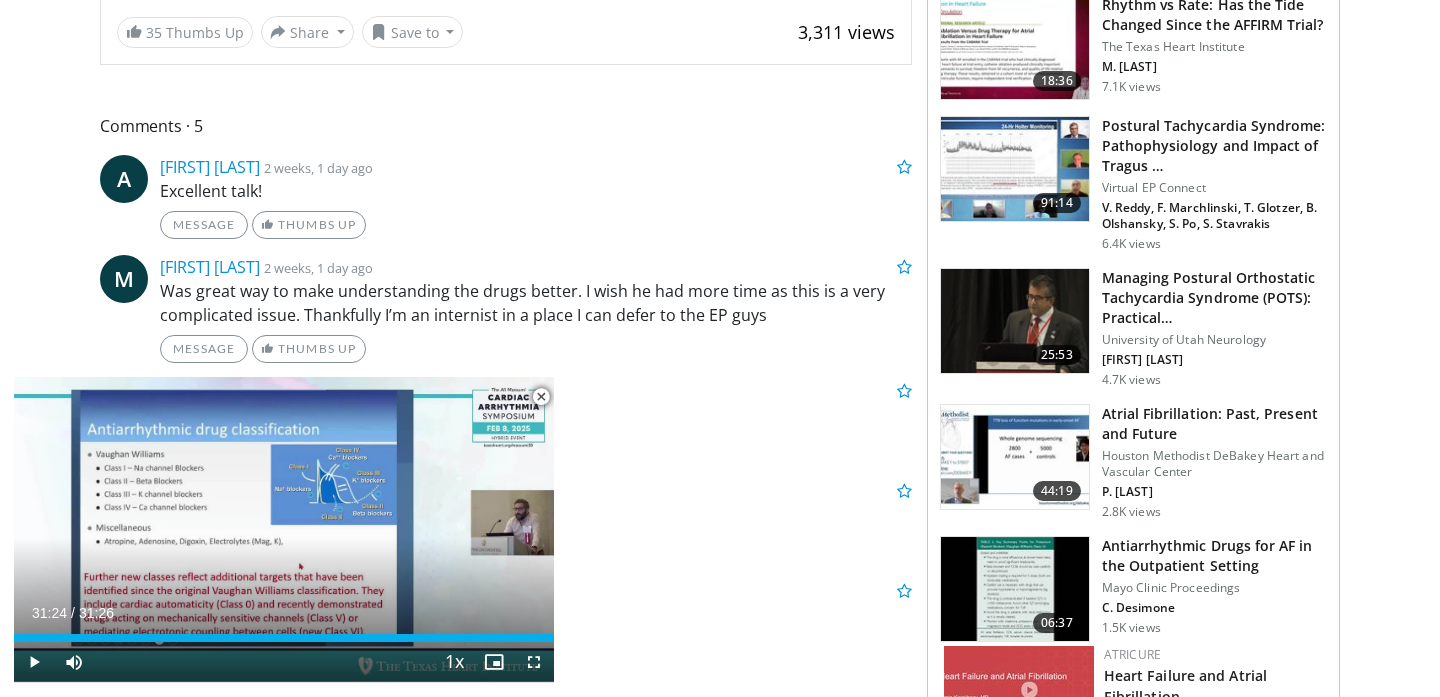 click at bounding box center (1015, 457) 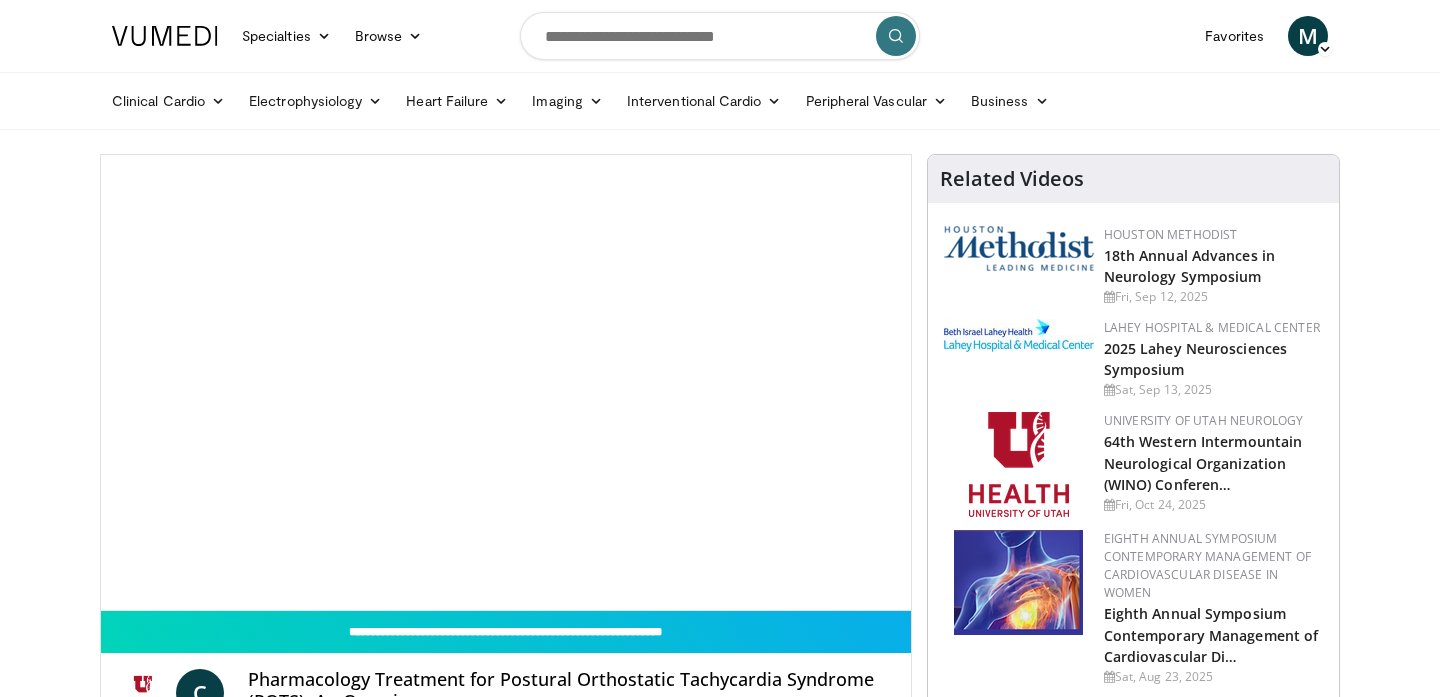 scroll, scrollTop: 0, scrollLeft: 0, axis: both 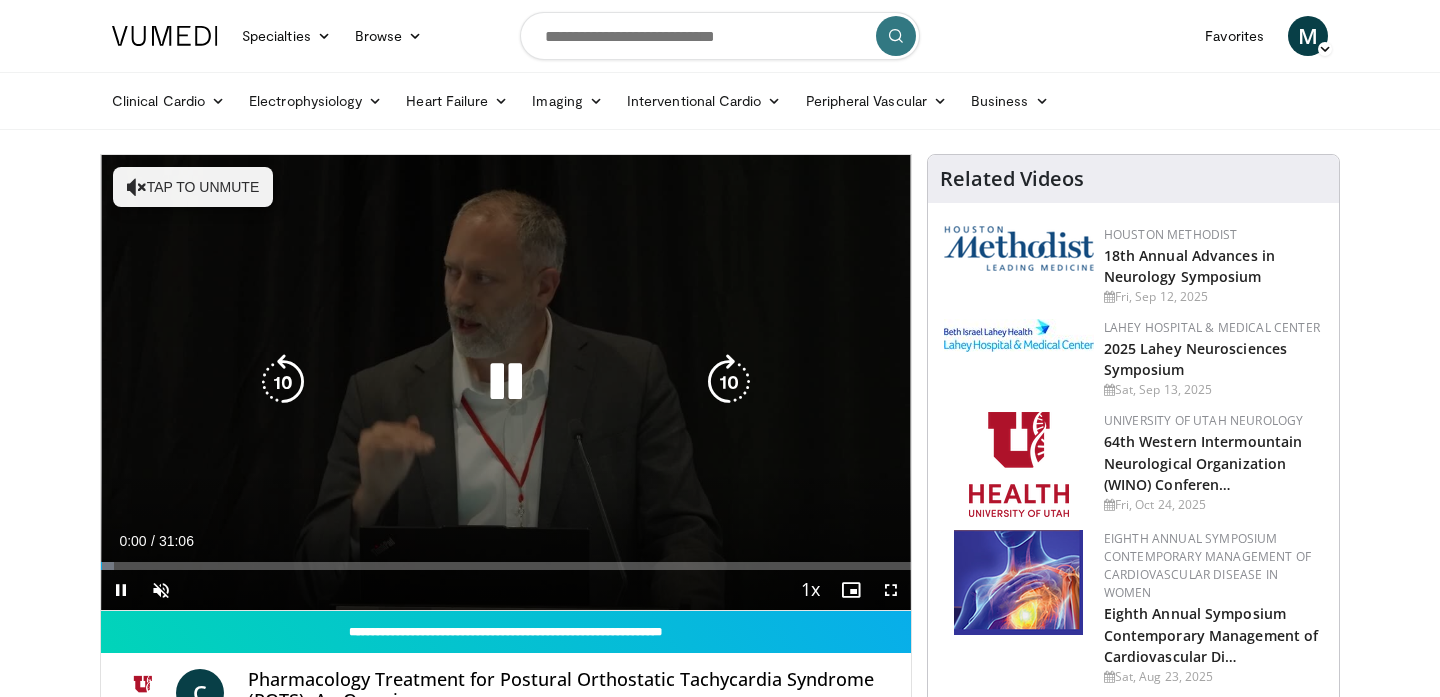 click at bounding box center (506, 382) 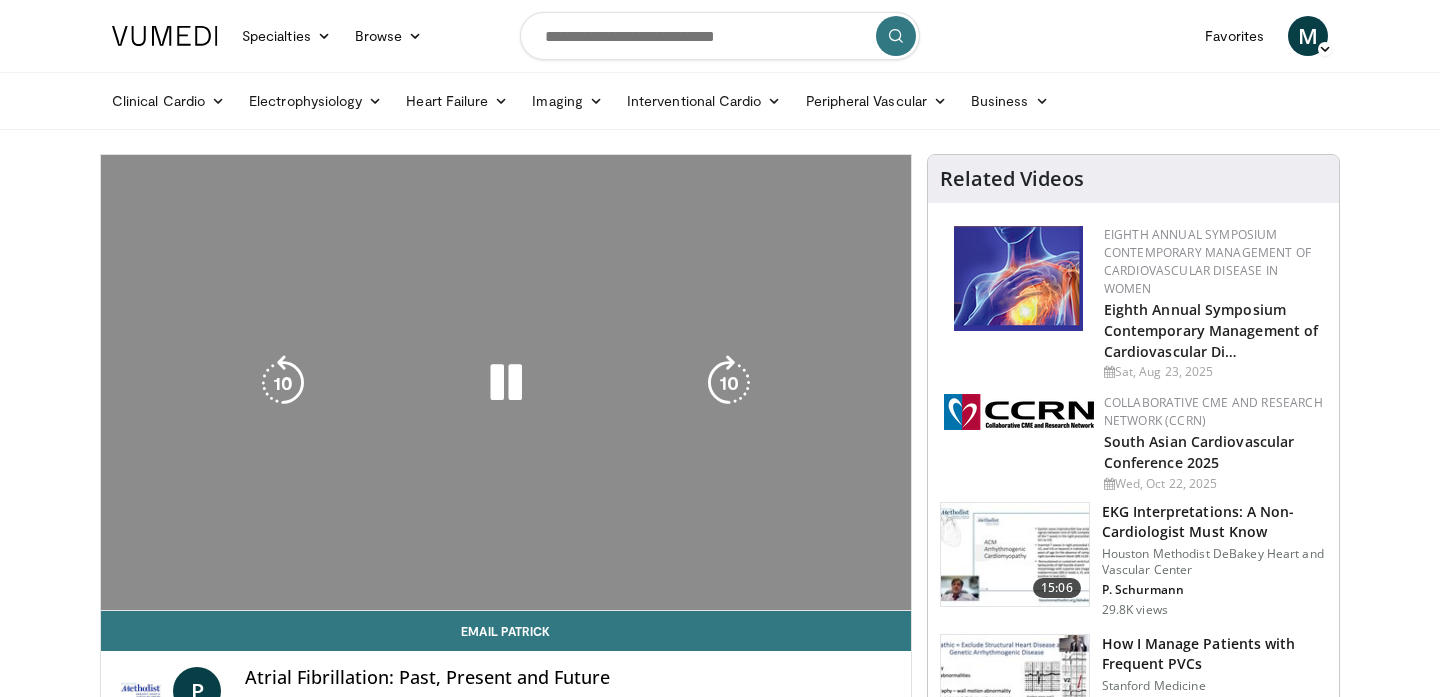 scroll, scrollTop: 0, scrollLeft: 0, axis: both 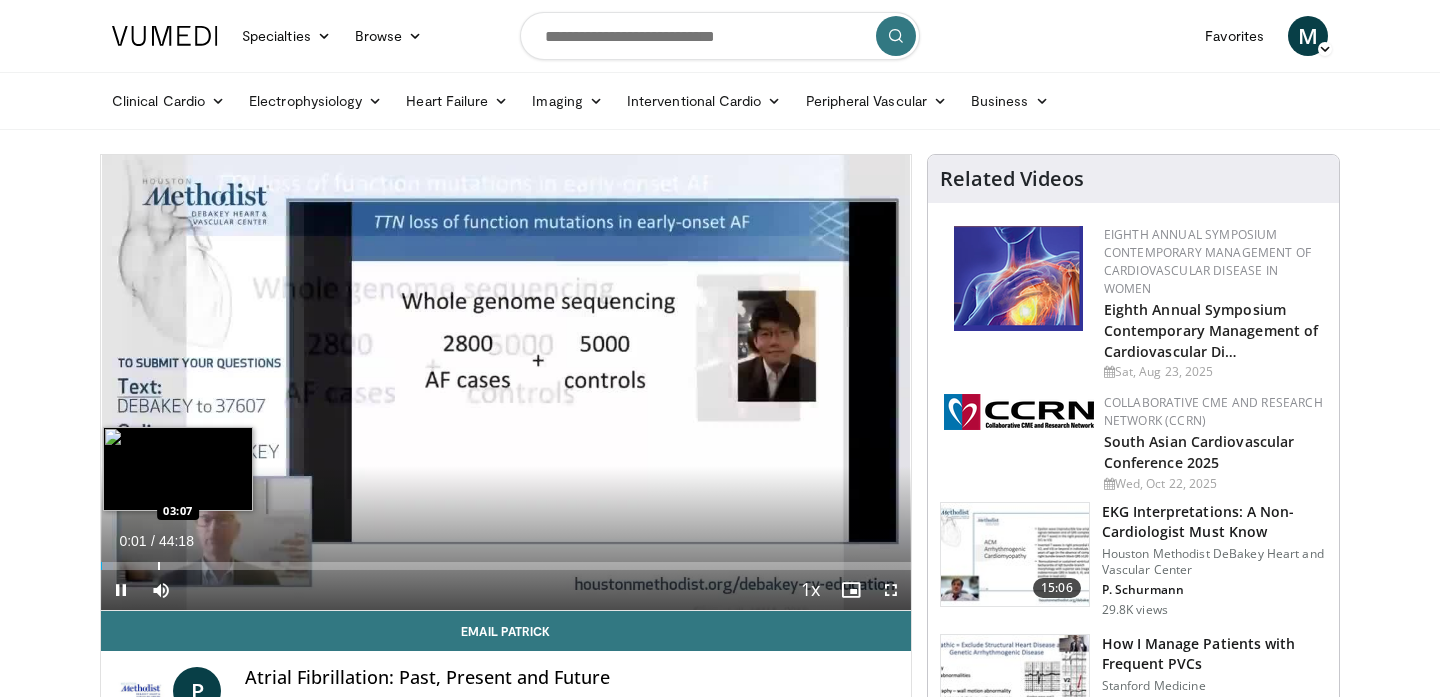 click at bounding box center (159, 566) 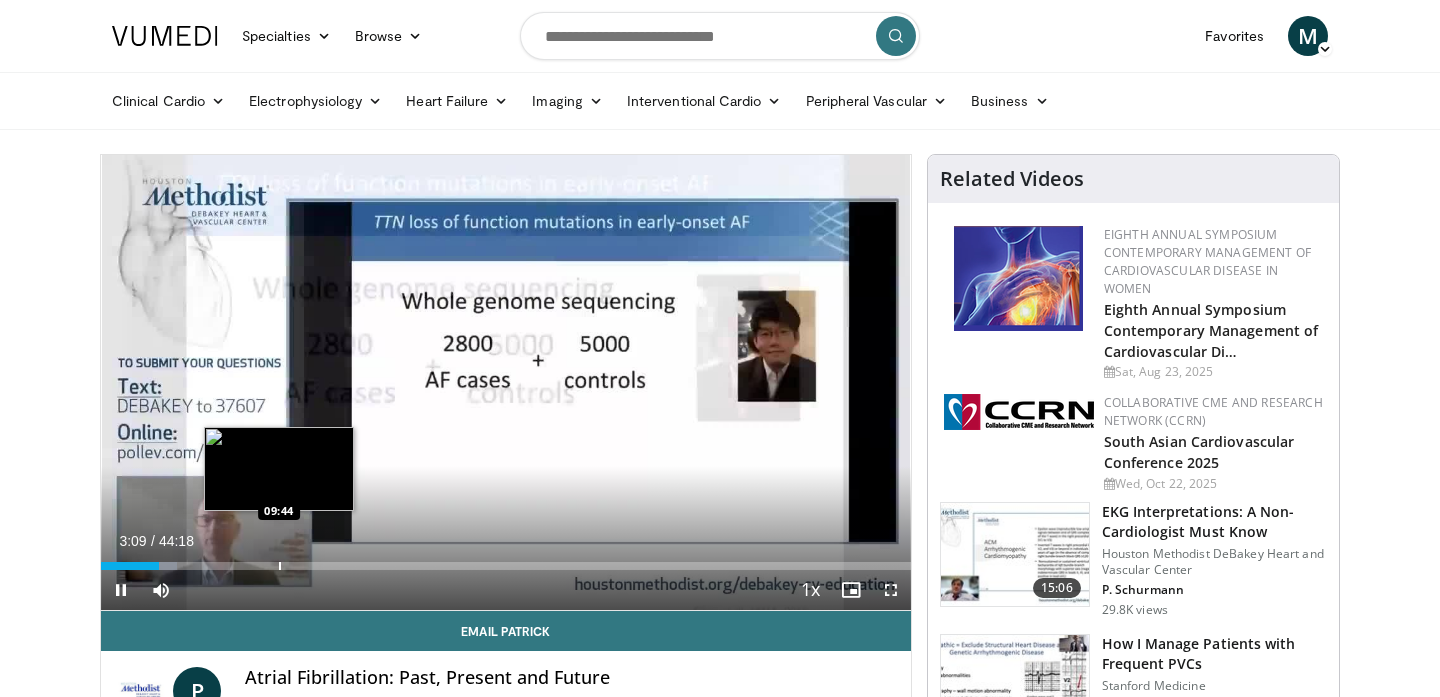 click at bounding box center (280, 566) 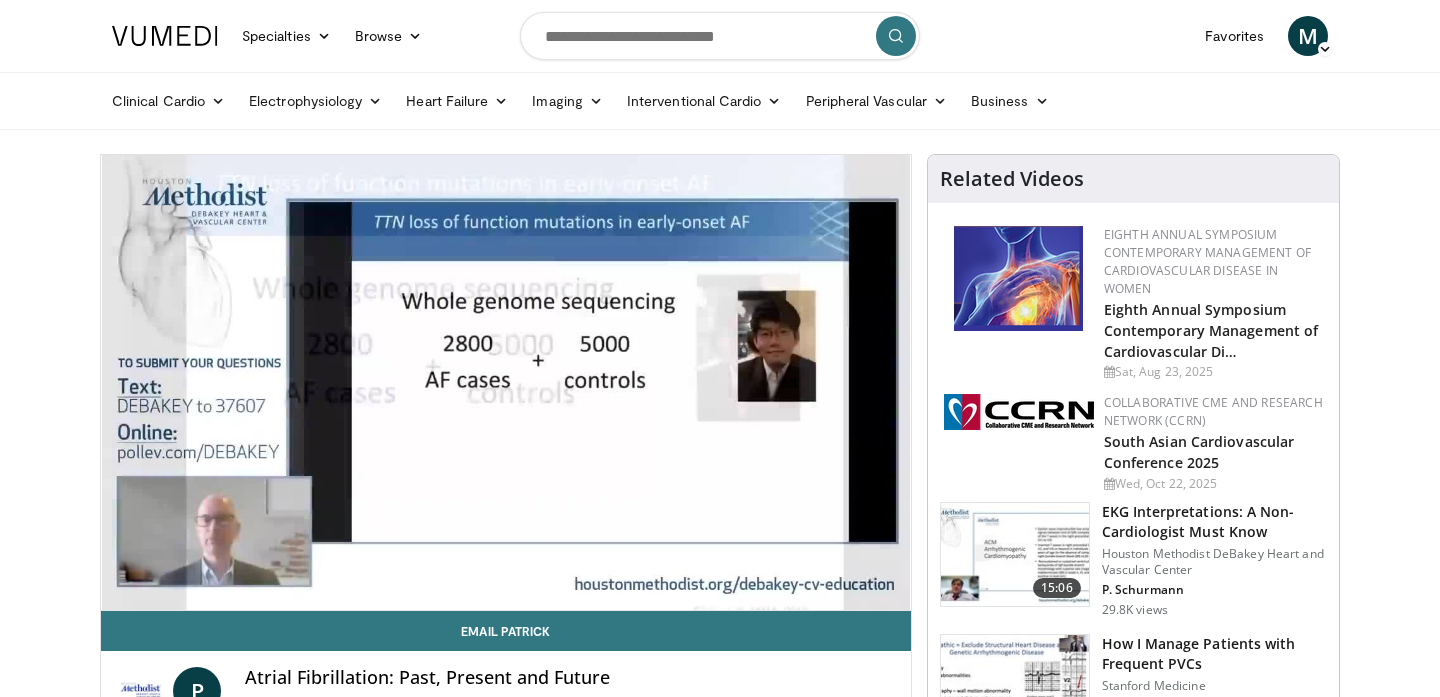 click on "10 seconds
Tap to unmute" at bounding box center [506, 382] 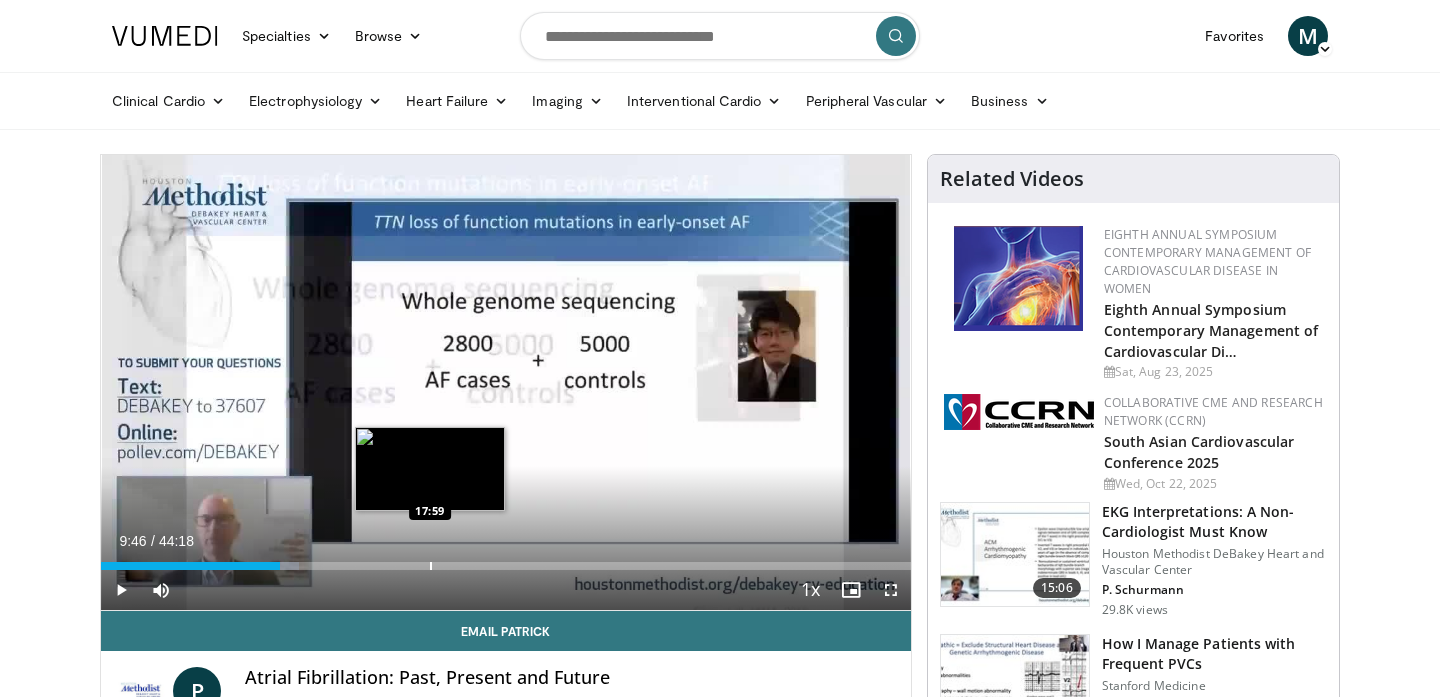 click at bounding box center [431, 566] 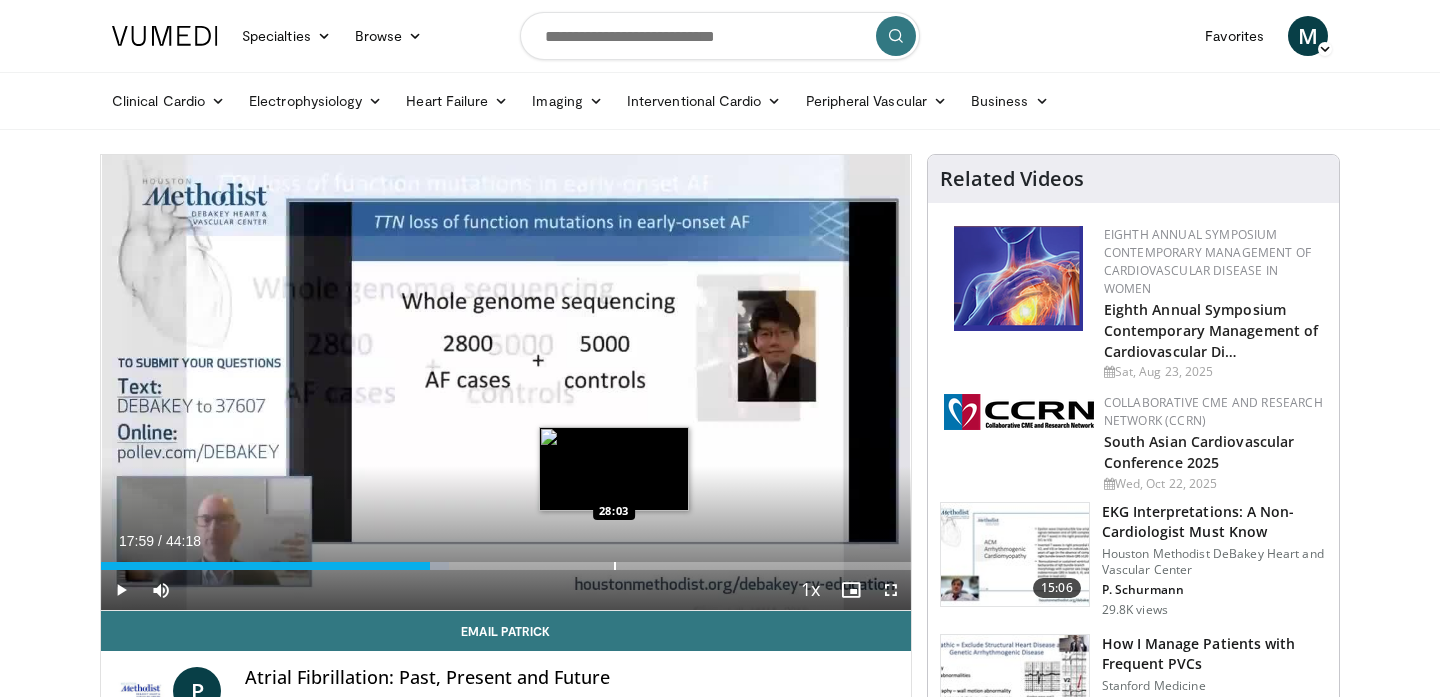 click at bounding box center [615, 566] 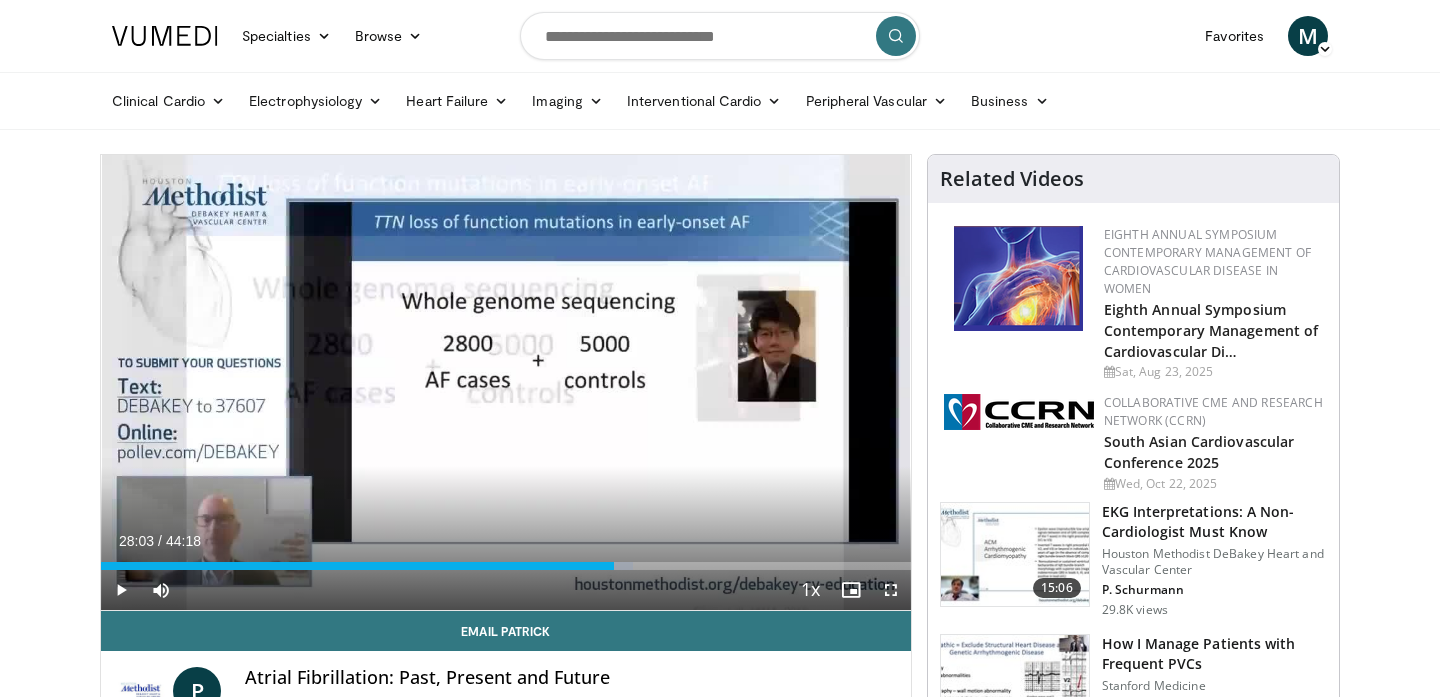 click at bounding box center (1015, 555) 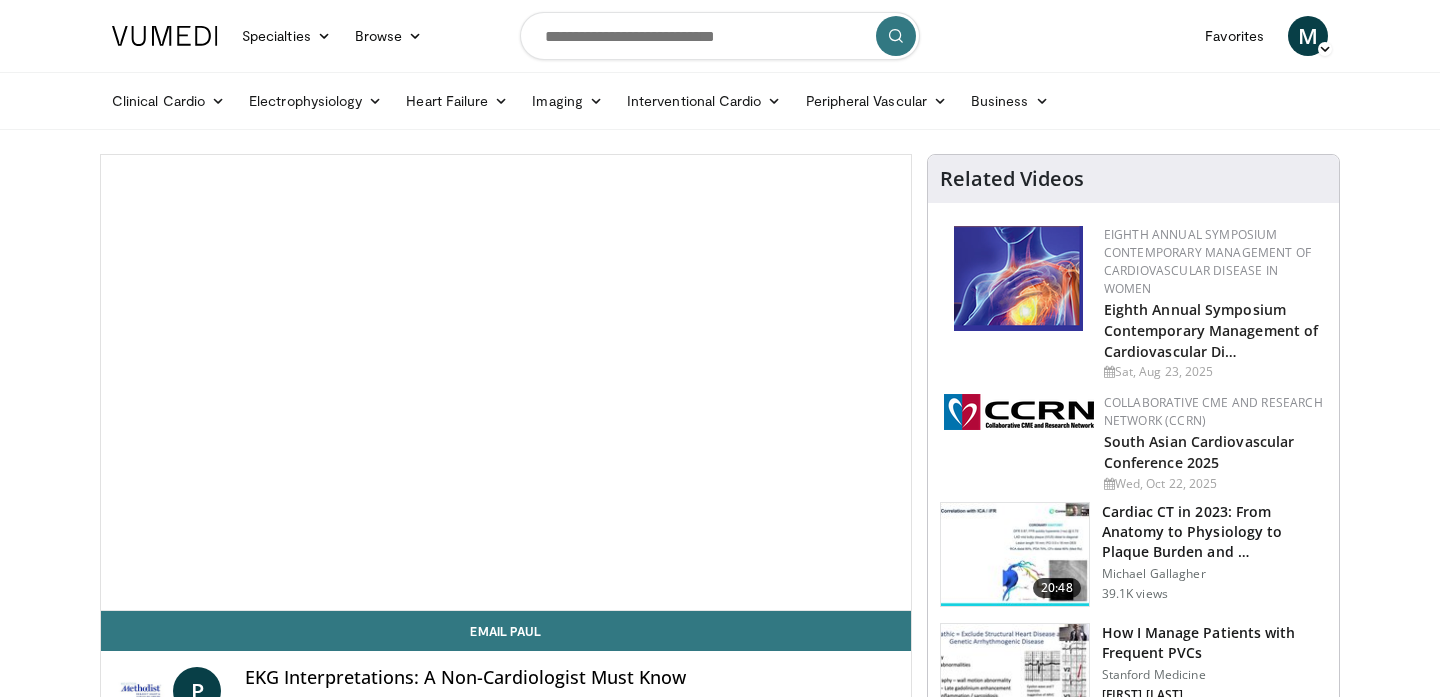 scroll, scrollTop: 0, scrollLeft: 0, axis: both 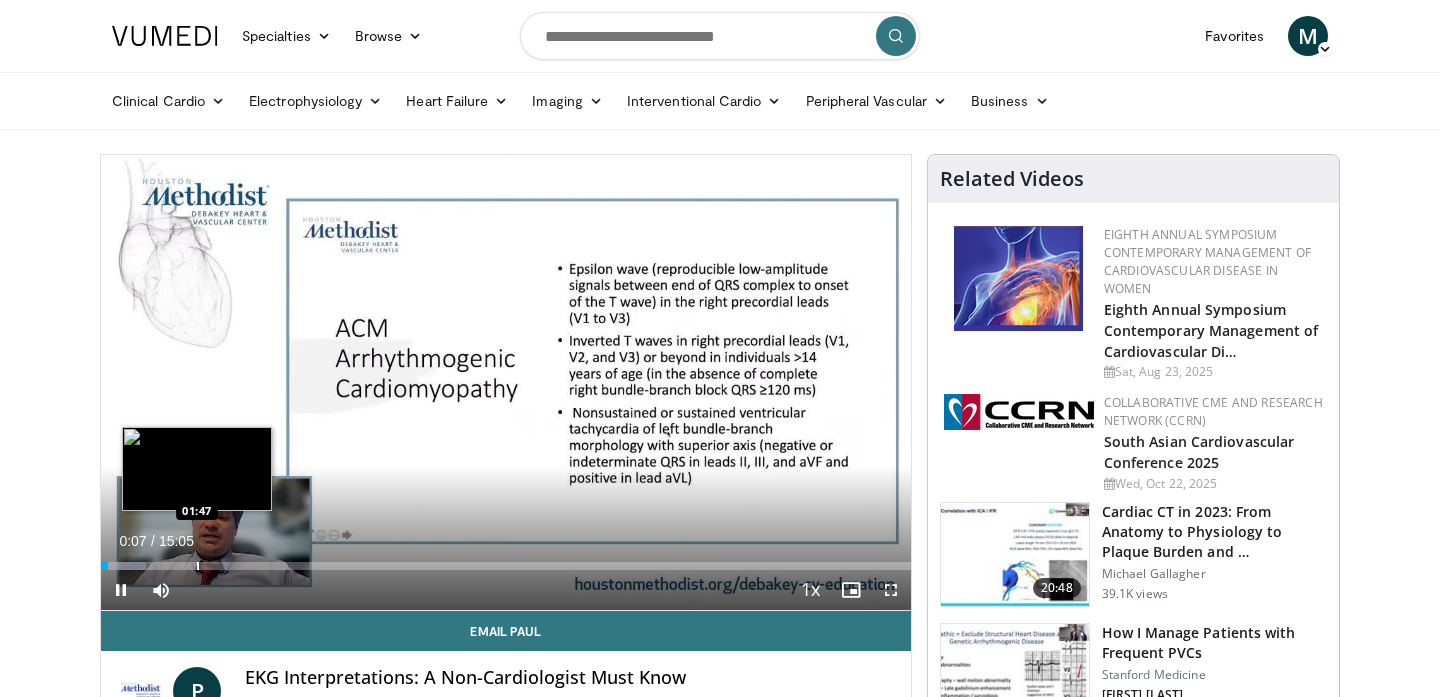 click at bounding box center (198, 566) 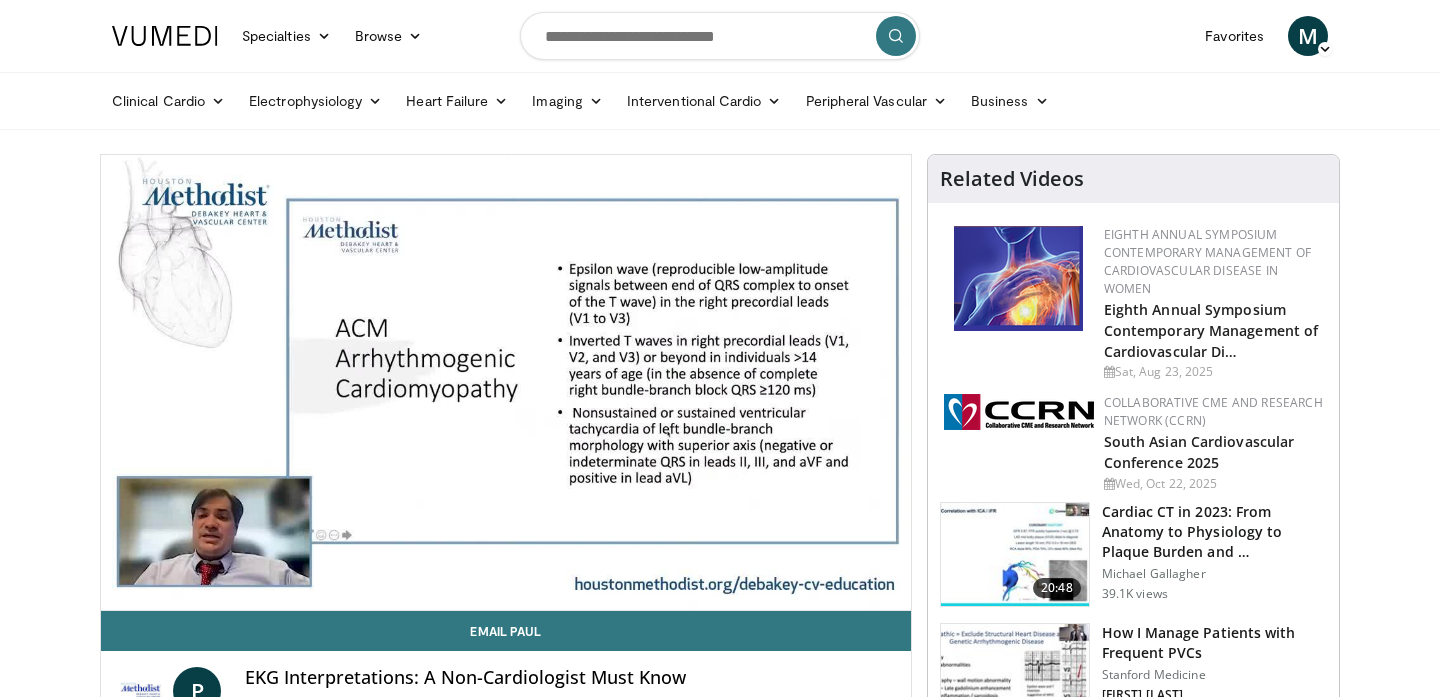 click on "10 seconds
Tap to unmute" at bounding box center (506, 382) 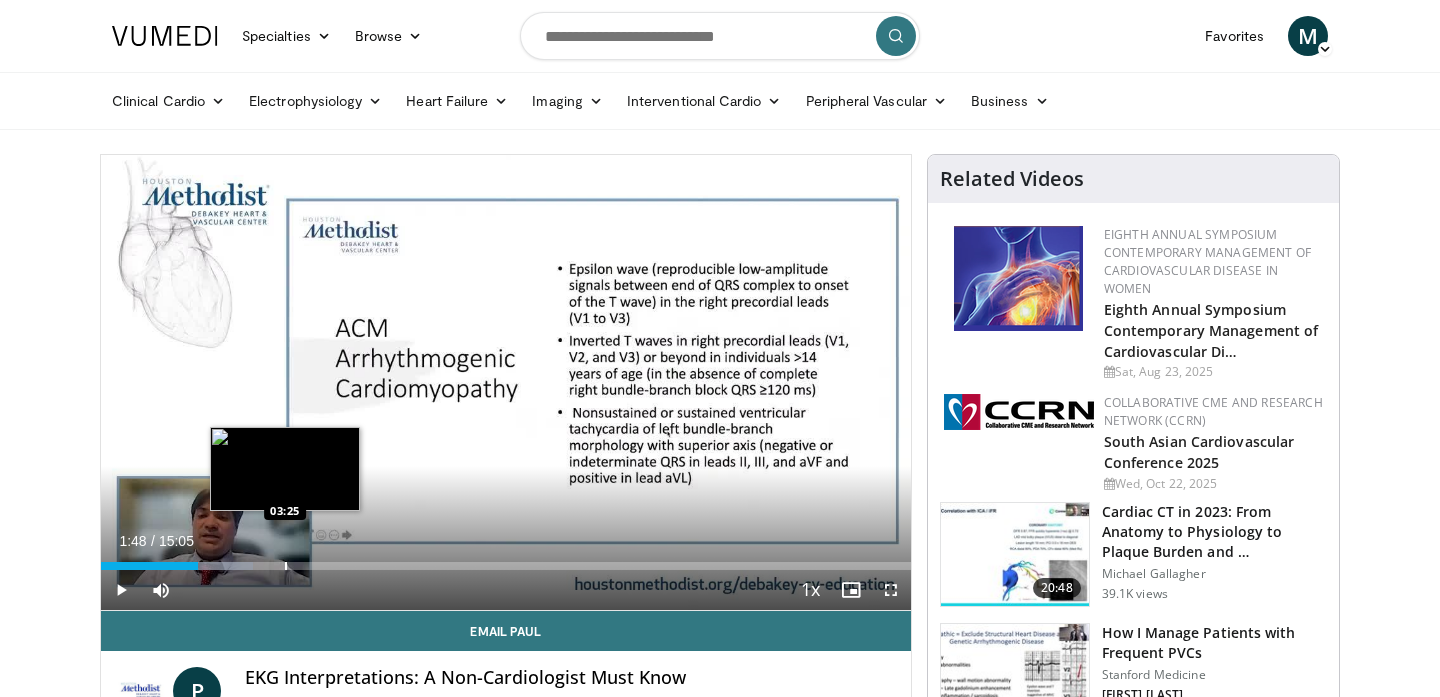 click at bounding box center (286, 566) 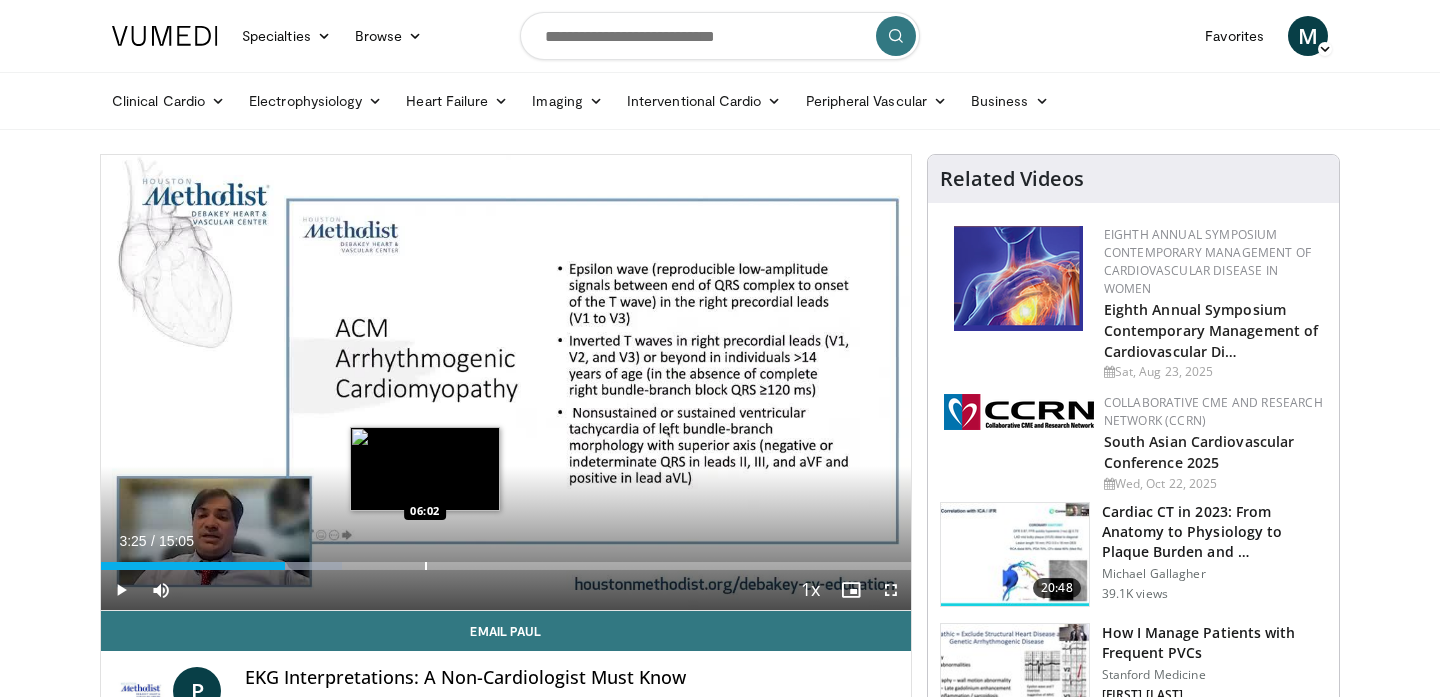 click at bounding box center (426, 566) 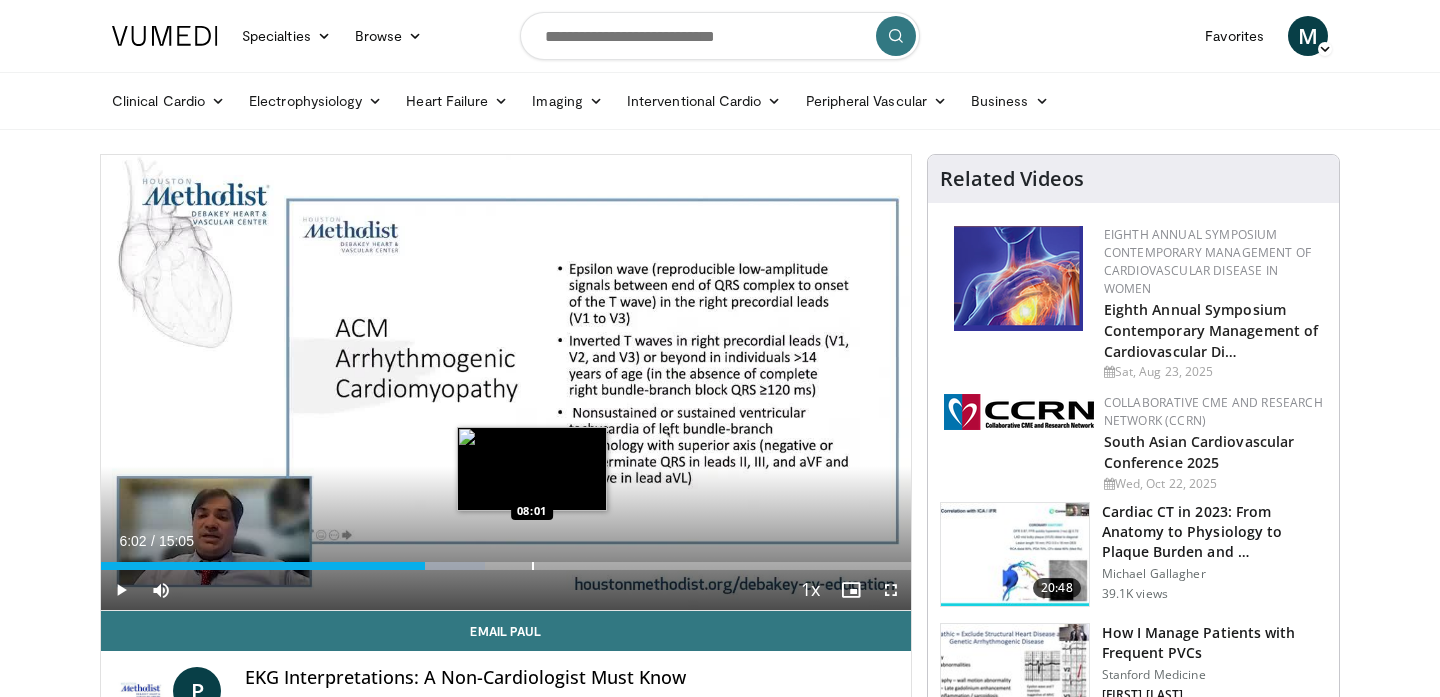 click on "Loaded :  47.43% 06:02 08:01" at bounding box center [506, 560] 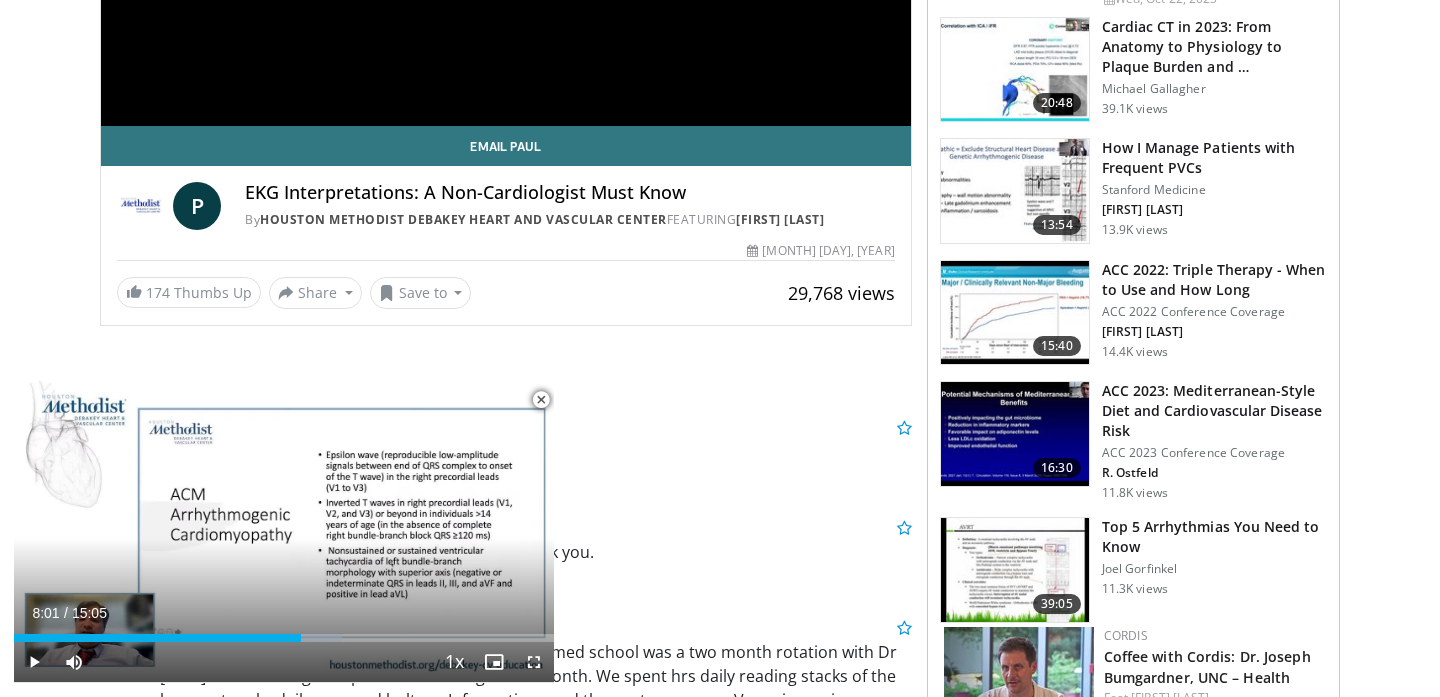 scroll, scrollTop: 494, scrollLeft: 0, axis: vertical 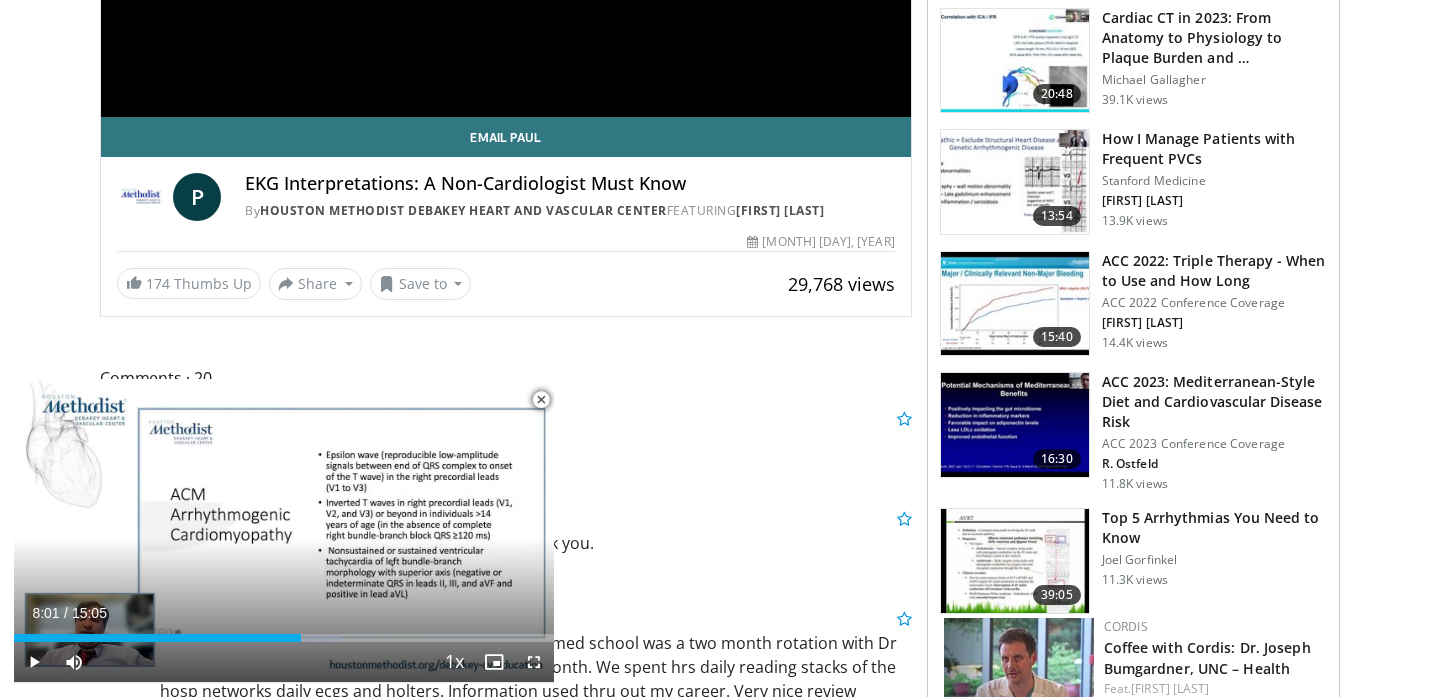 click on "Specialties
Adult & Family Medicine
Allergy, Asthma, Immunology
Anesthesiology
Cardiology
Dental
Dermatology
Endocrinology
Gastroenterology & Hepatology
General Surgery
Hematology & Oncology
Infectious Disease
Nephrology
Neurology
Neurosurgery
Obstetrics & Gynecology
Ophthalmology
Oral Maxillofacial
Orthopaedics
Otolaryngology
Pediatrics
Plastic Surgery
Podiatry
Psychiatry
Pulmonology
Radiation Oncology
Radiology
Rheumatology
Urology" at bounding box center [720, 1214] 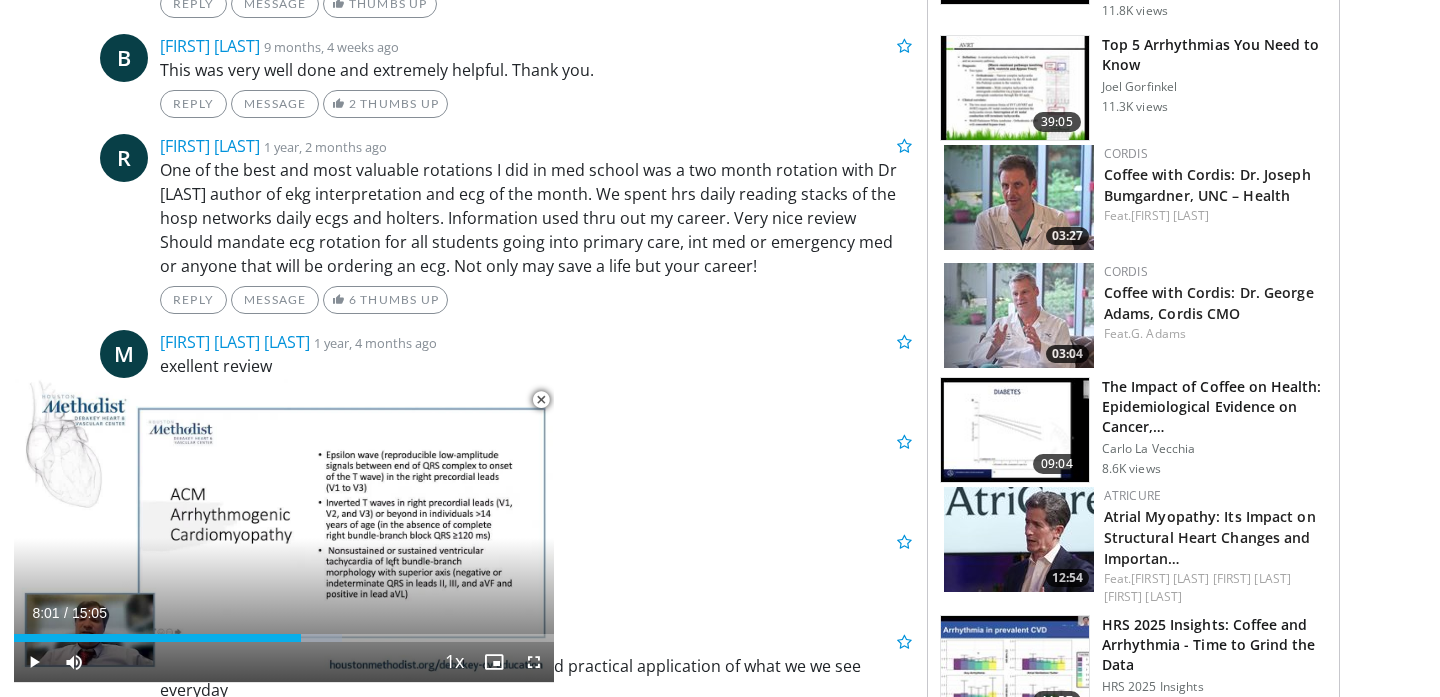 scroll, scrollTop: 0, scrollLeft: 0, axis: both 